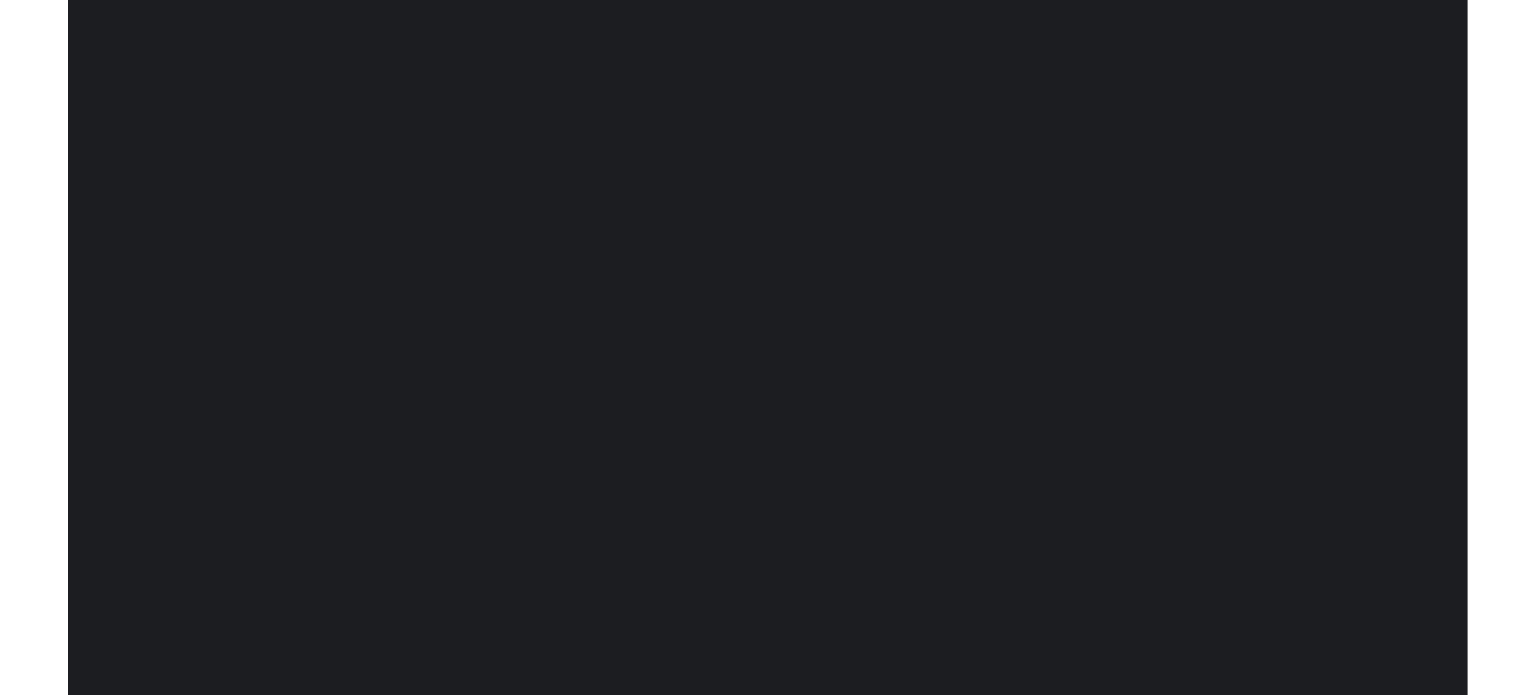 scroll, scrollTop: 0, scrollLeft: 0, axis: both 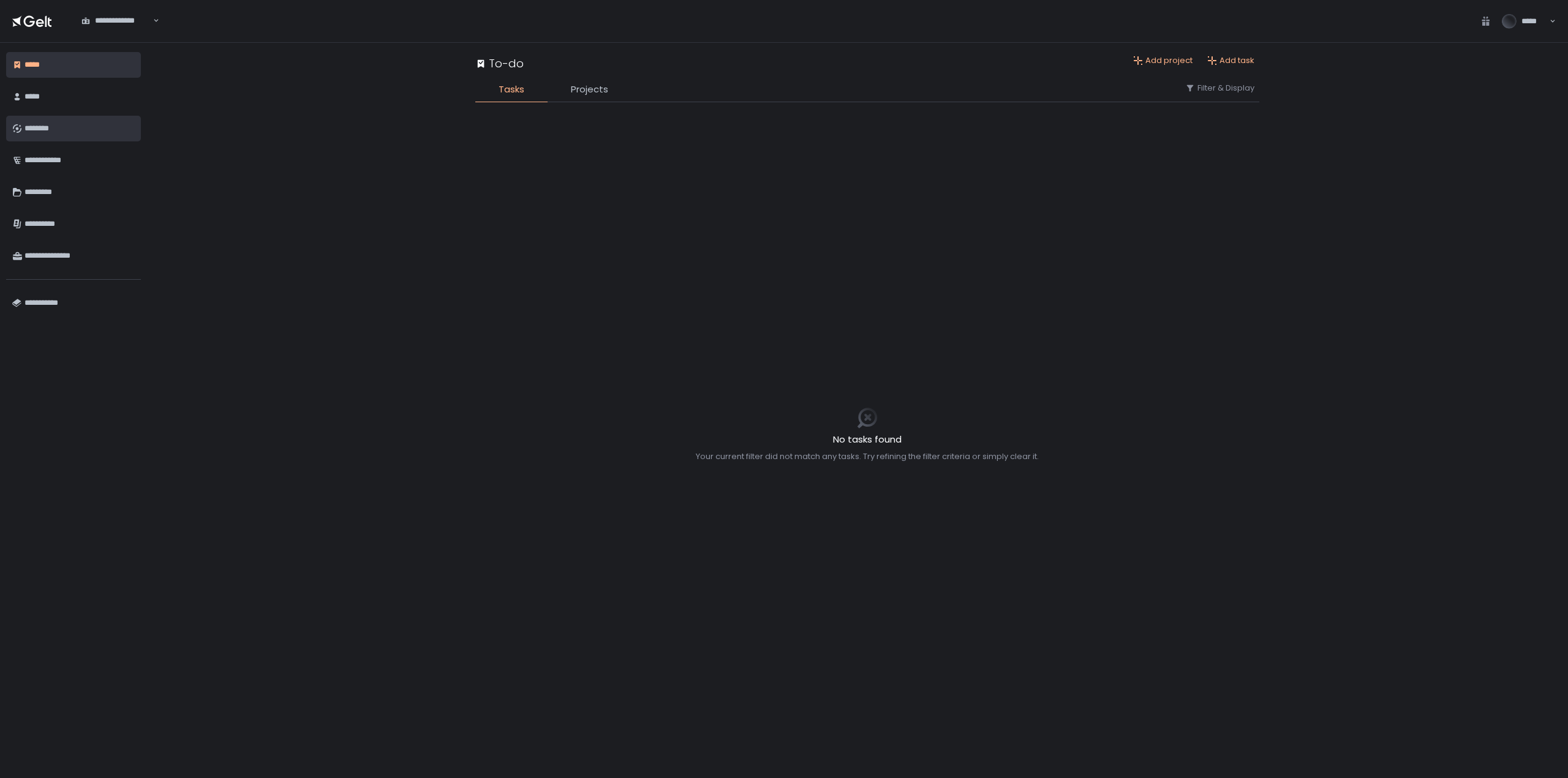 click on "********" at bounding box center (80, 129) 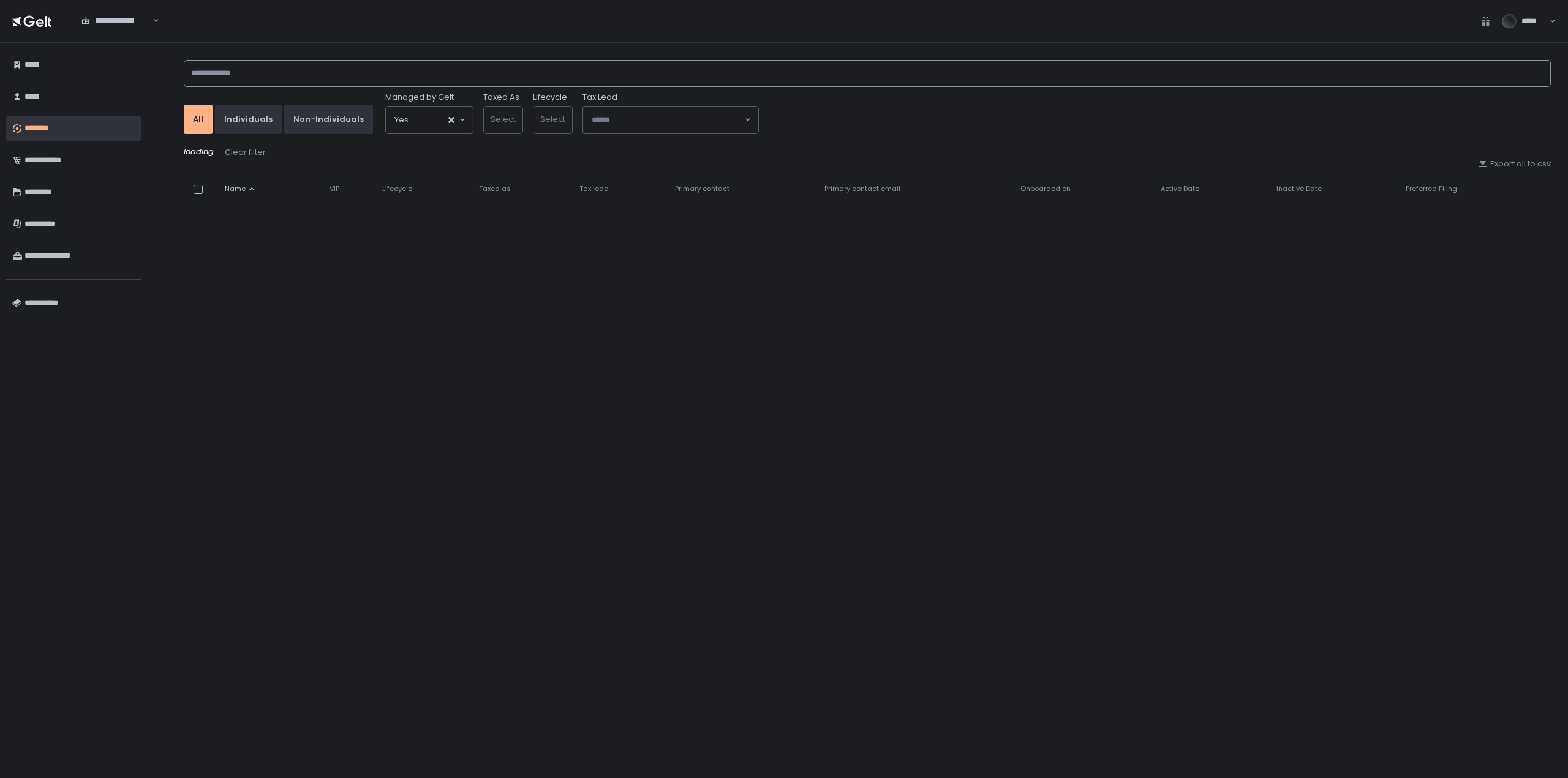 click 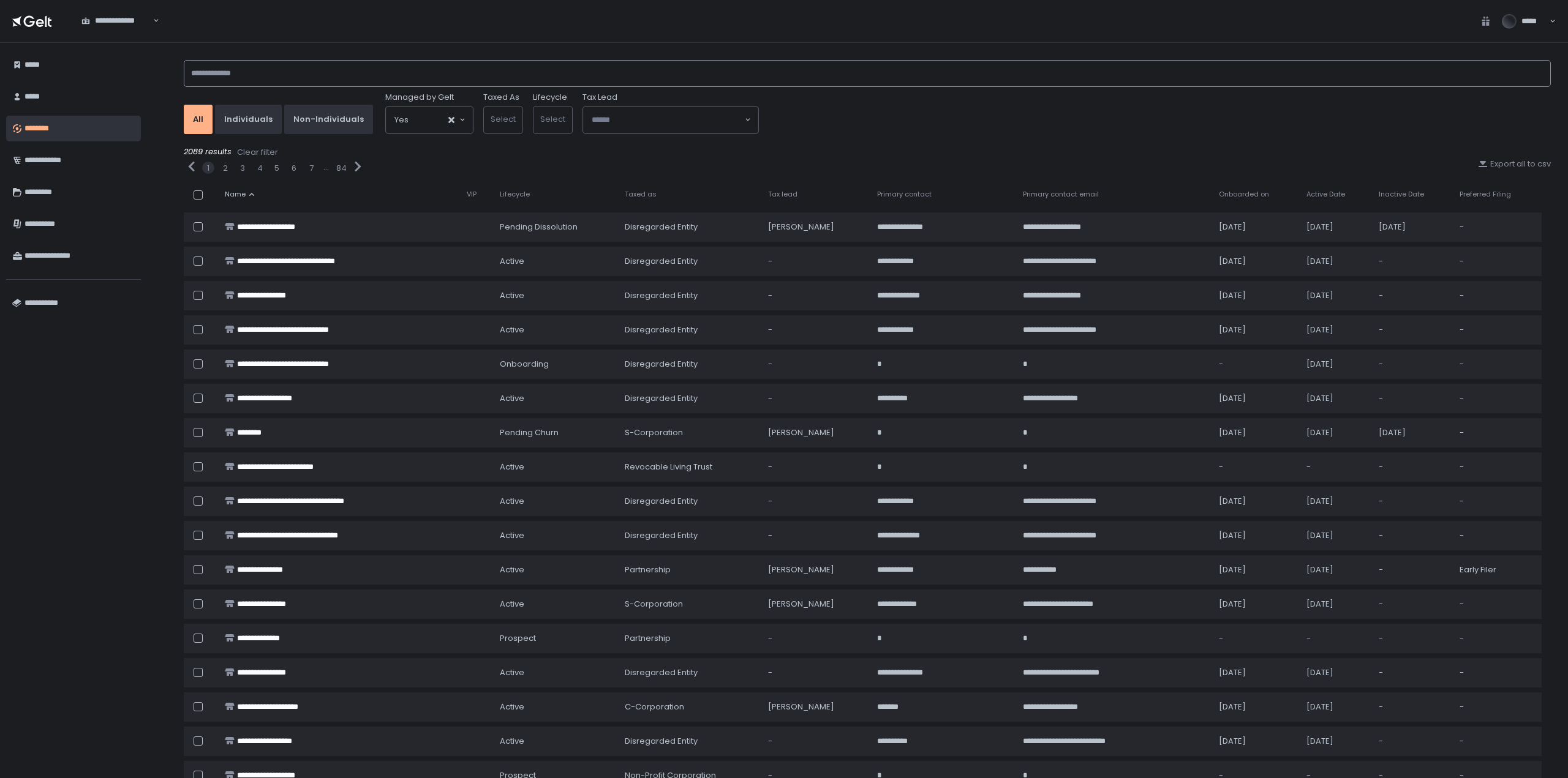 click 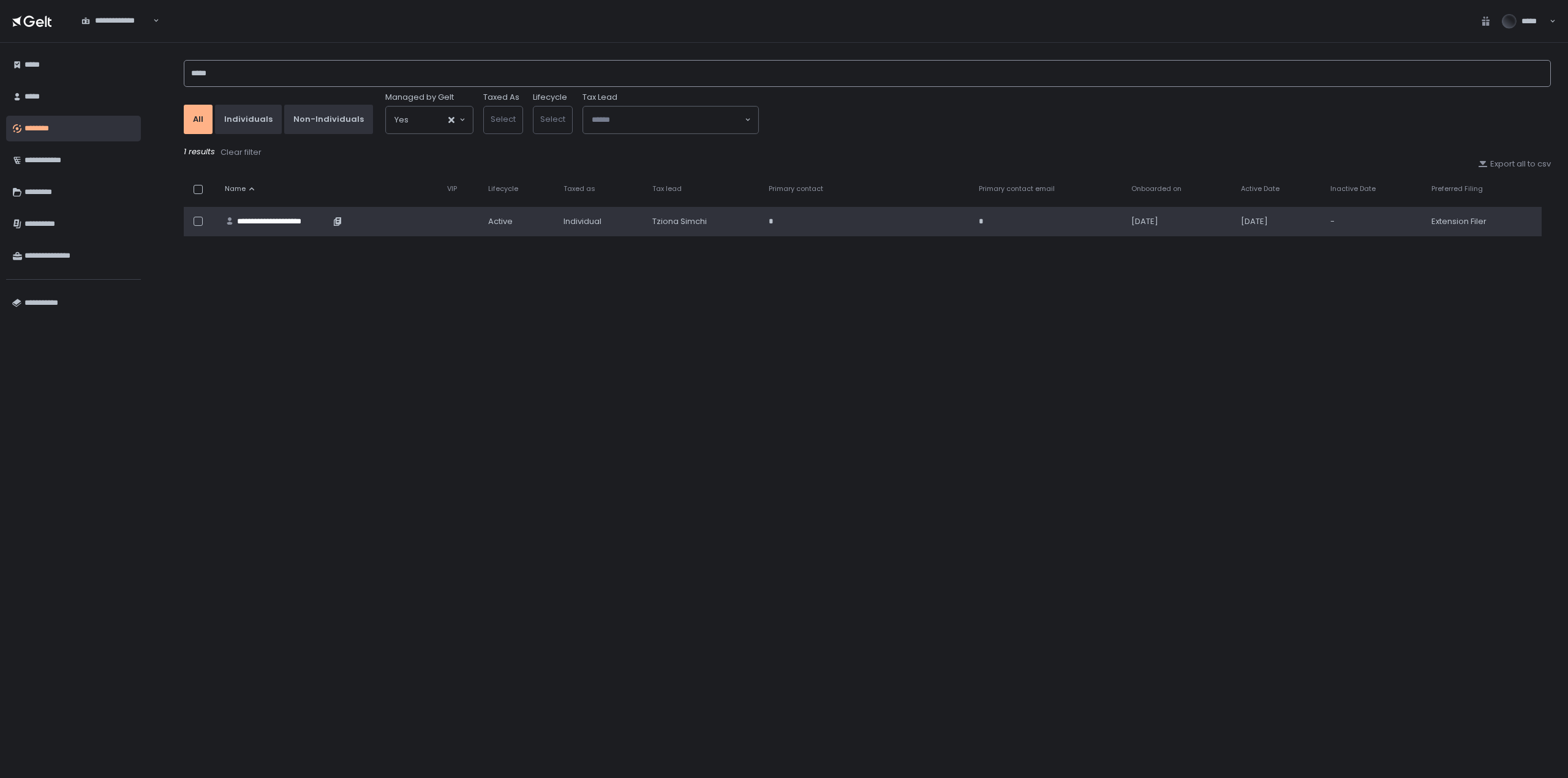 type on "*****" 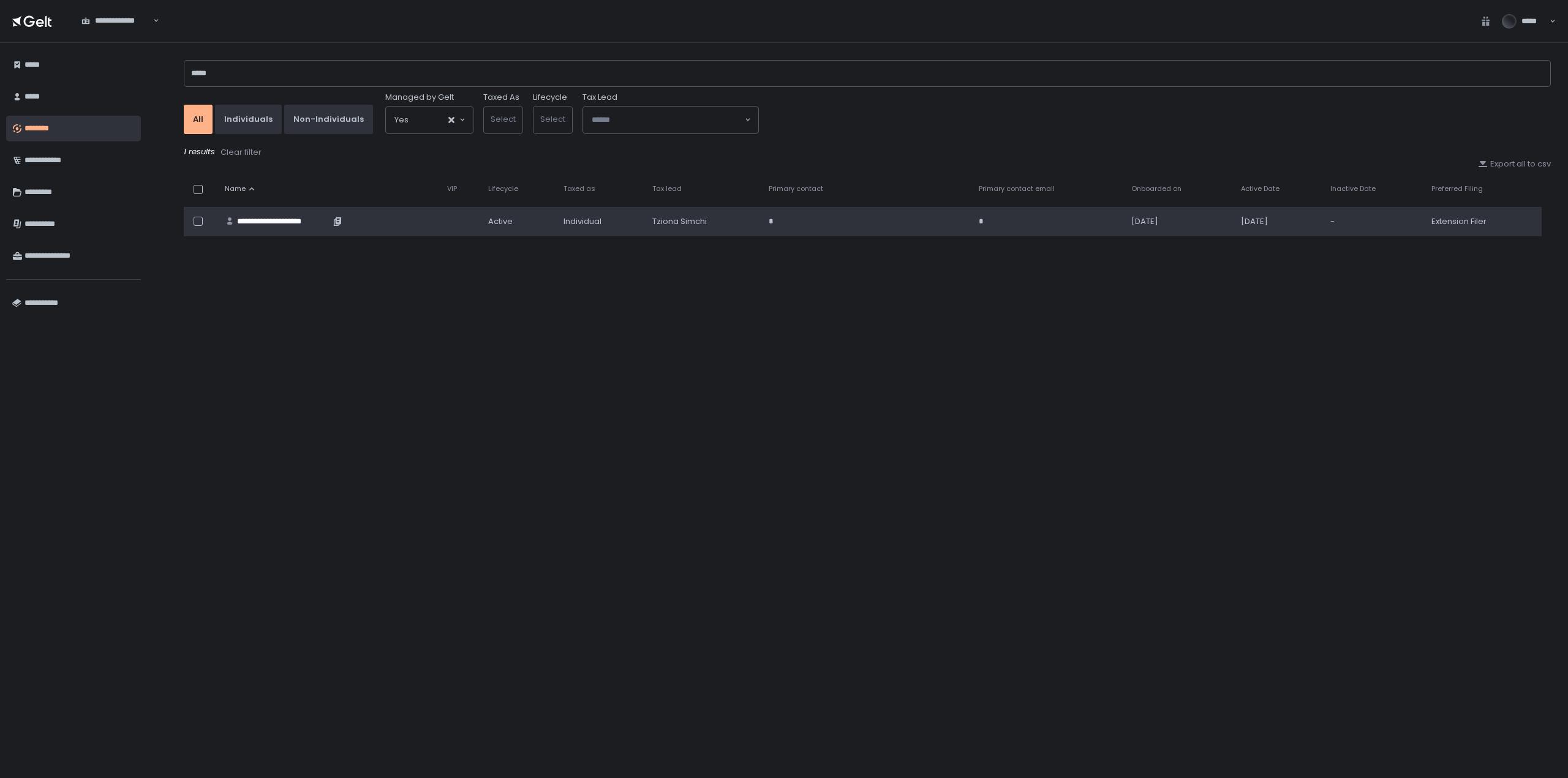 click on "**********" at bounding box center (284, 222) 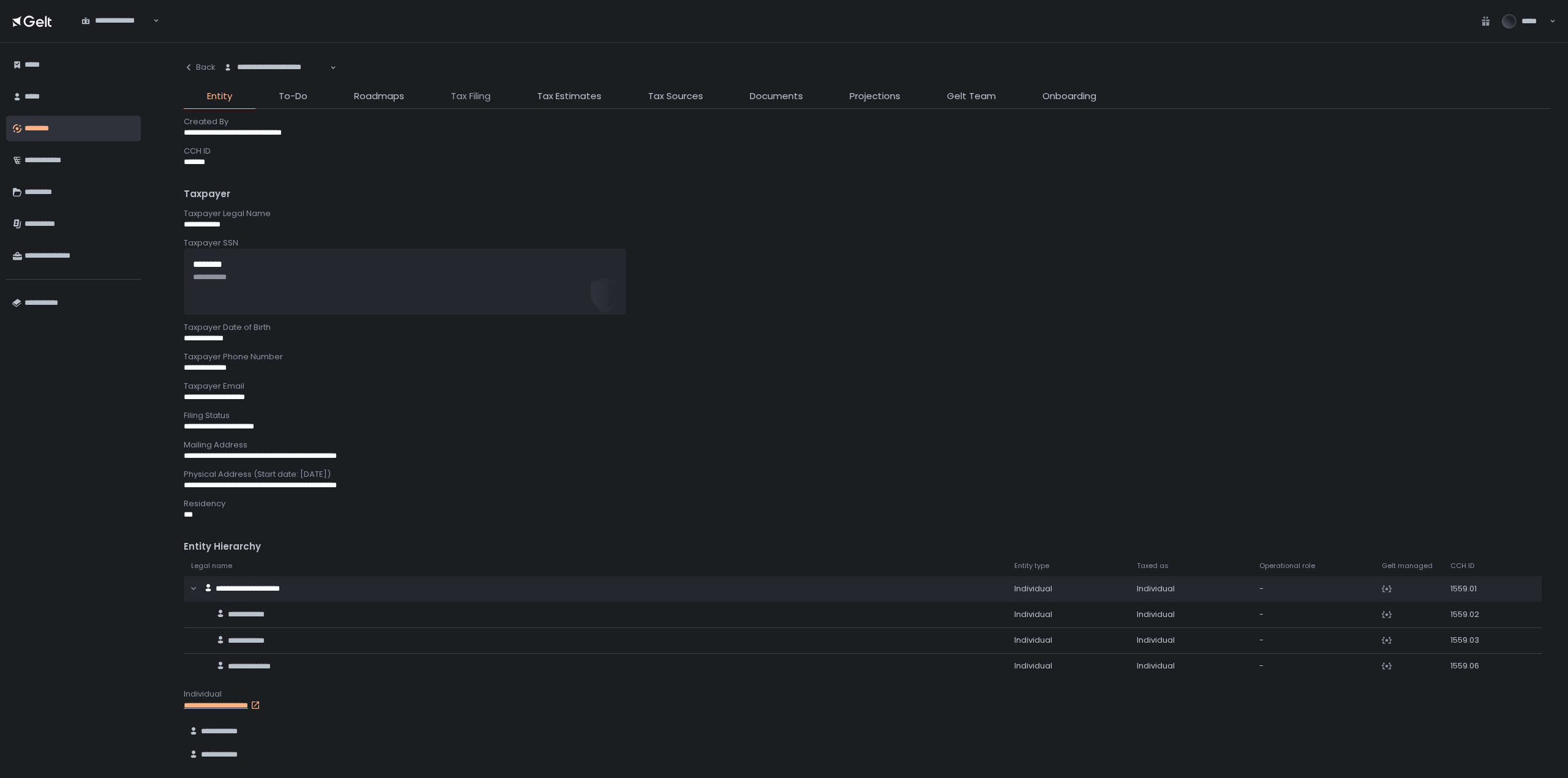 click on "Tax Filing" at bounding box center (470, 96) 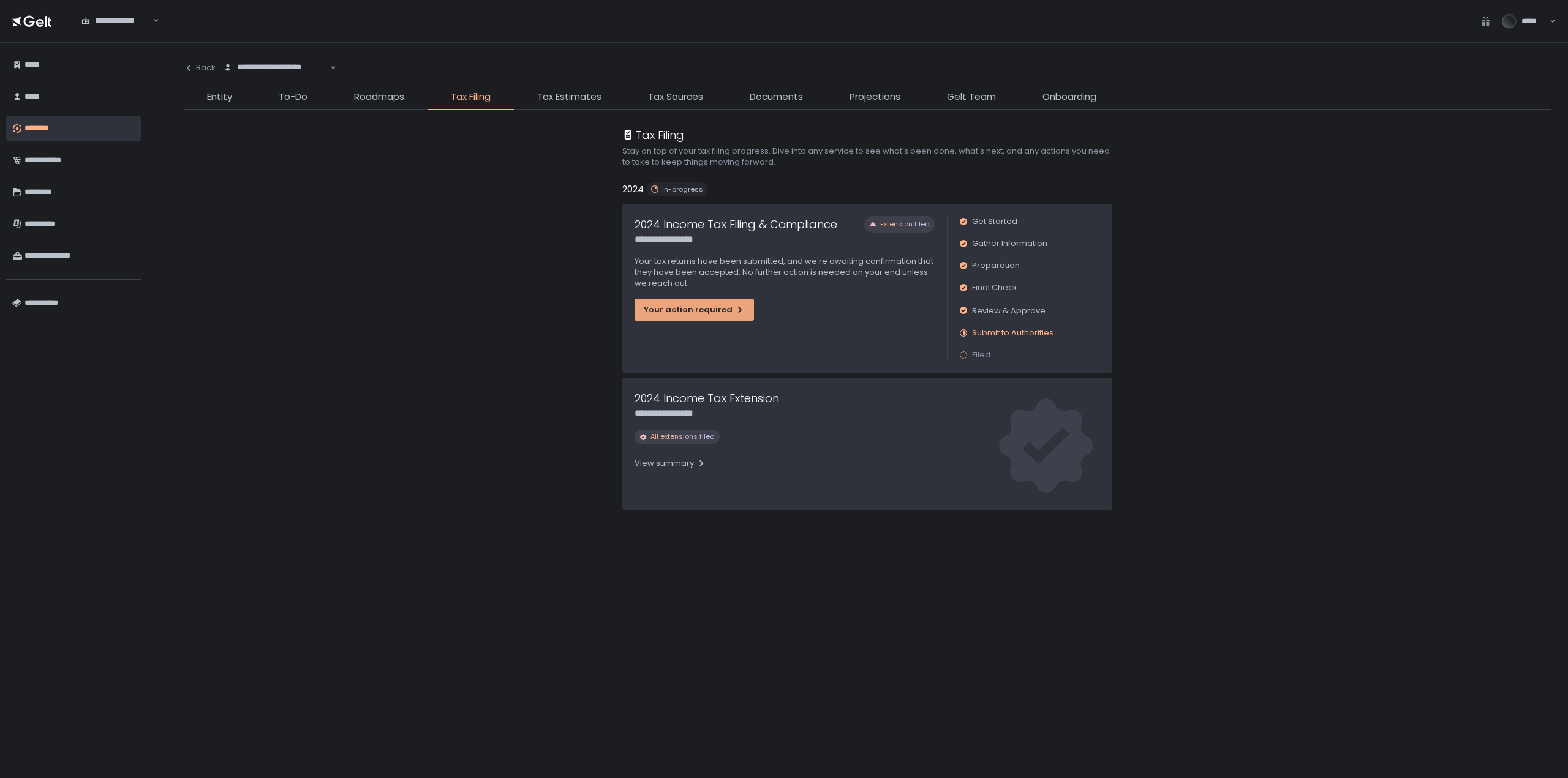 click 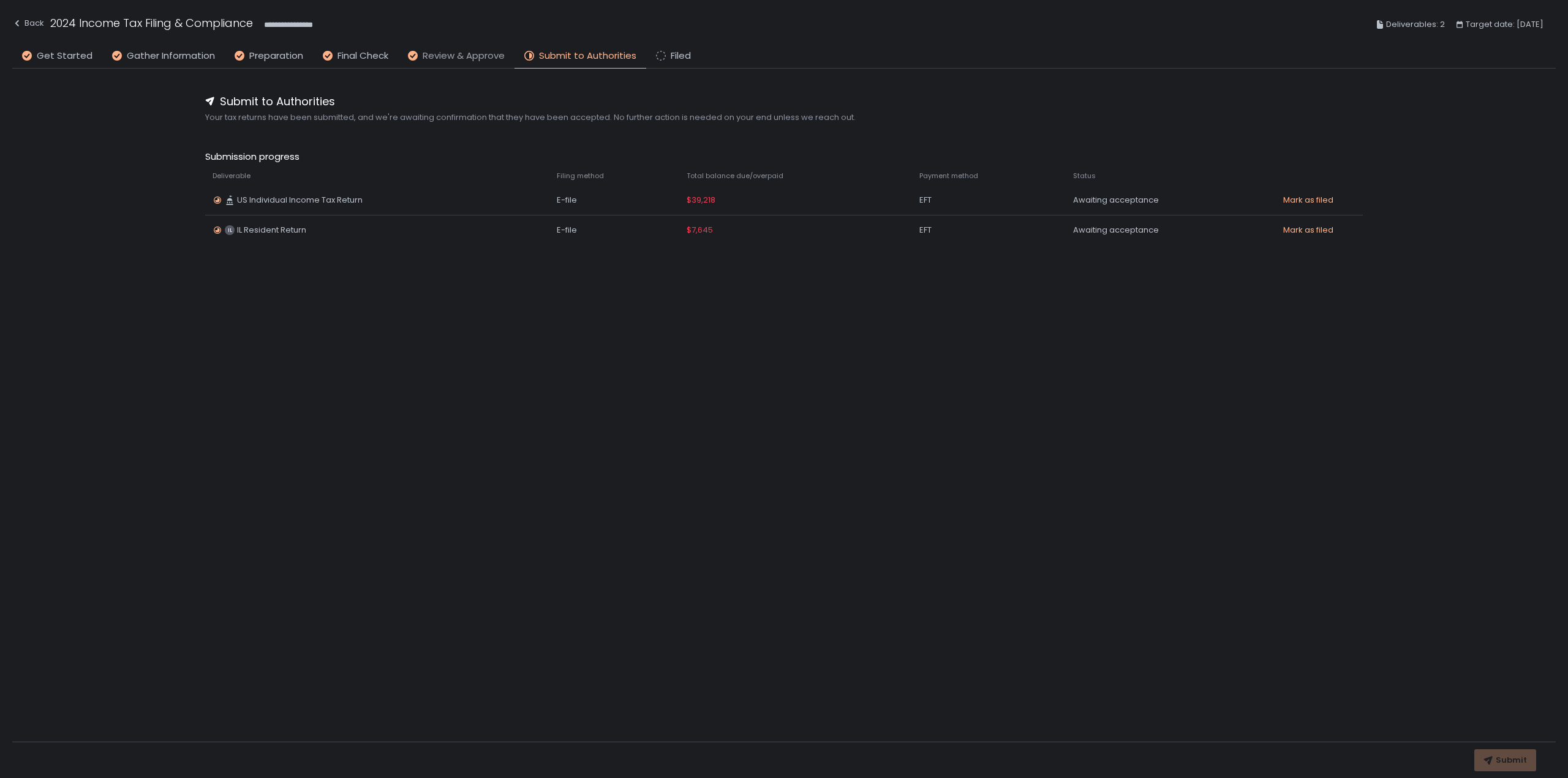 click on "Review & Approve" at bounding box center (464, 56) 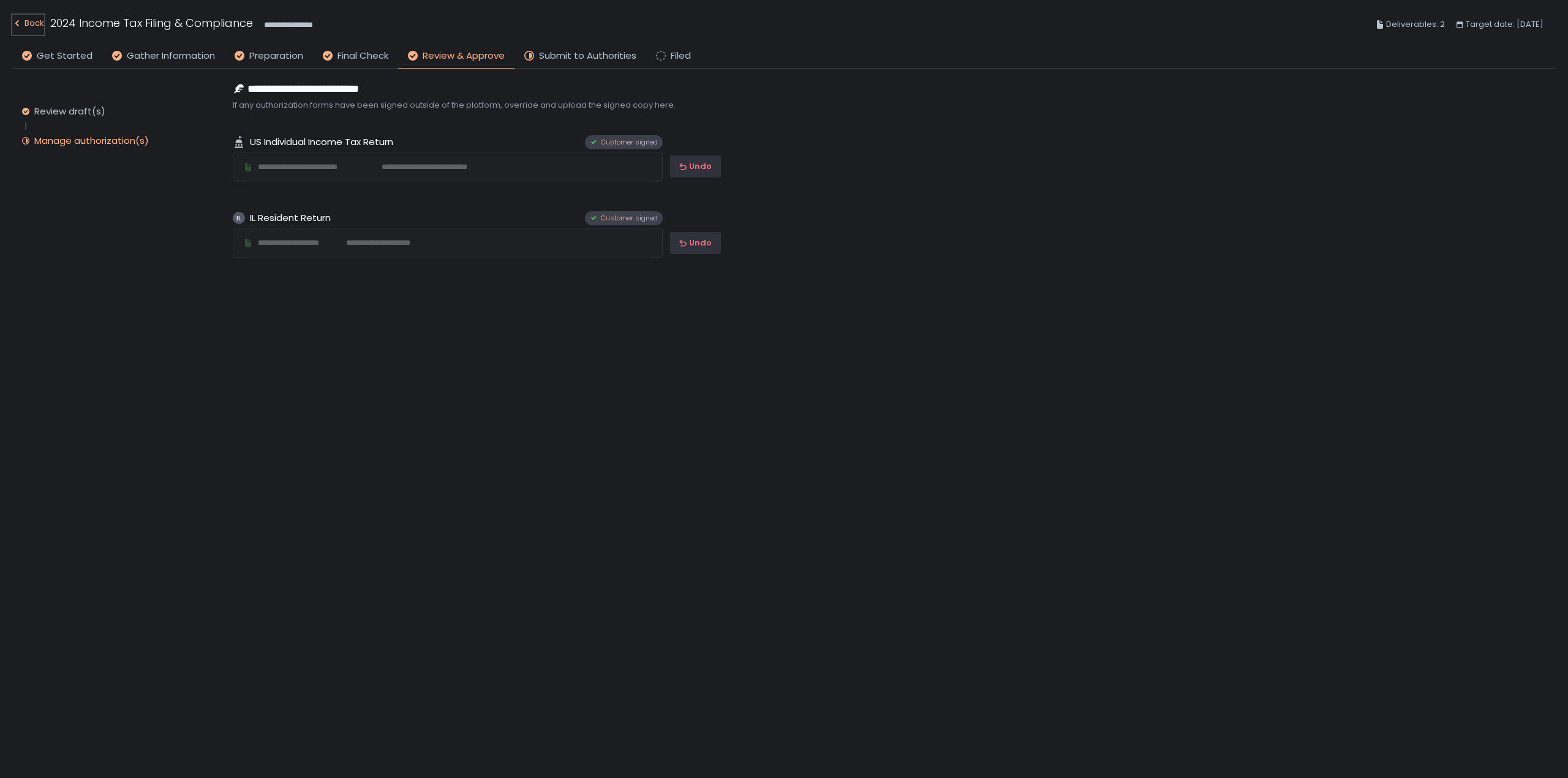click on "Back" 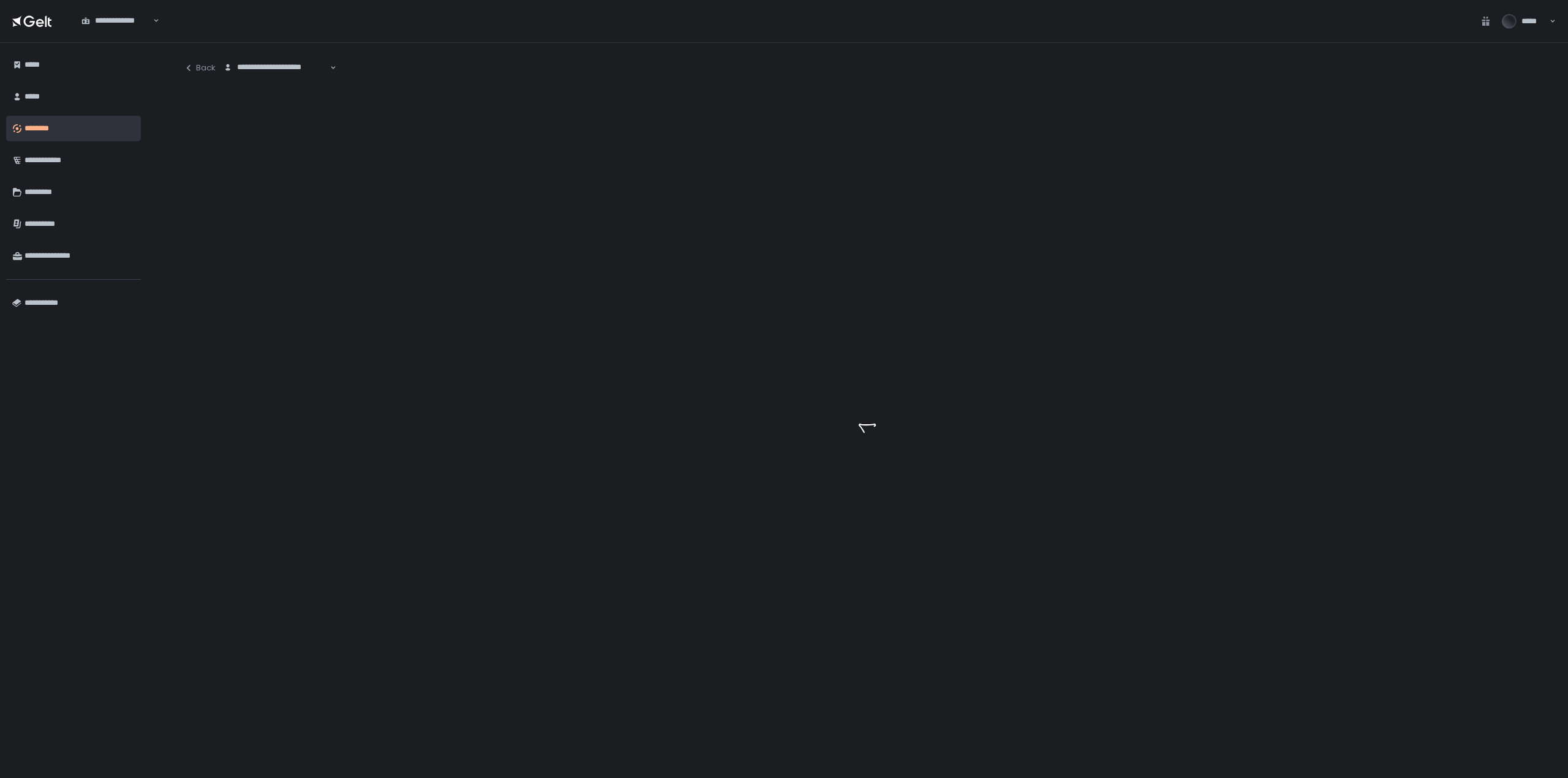 click on "**********" 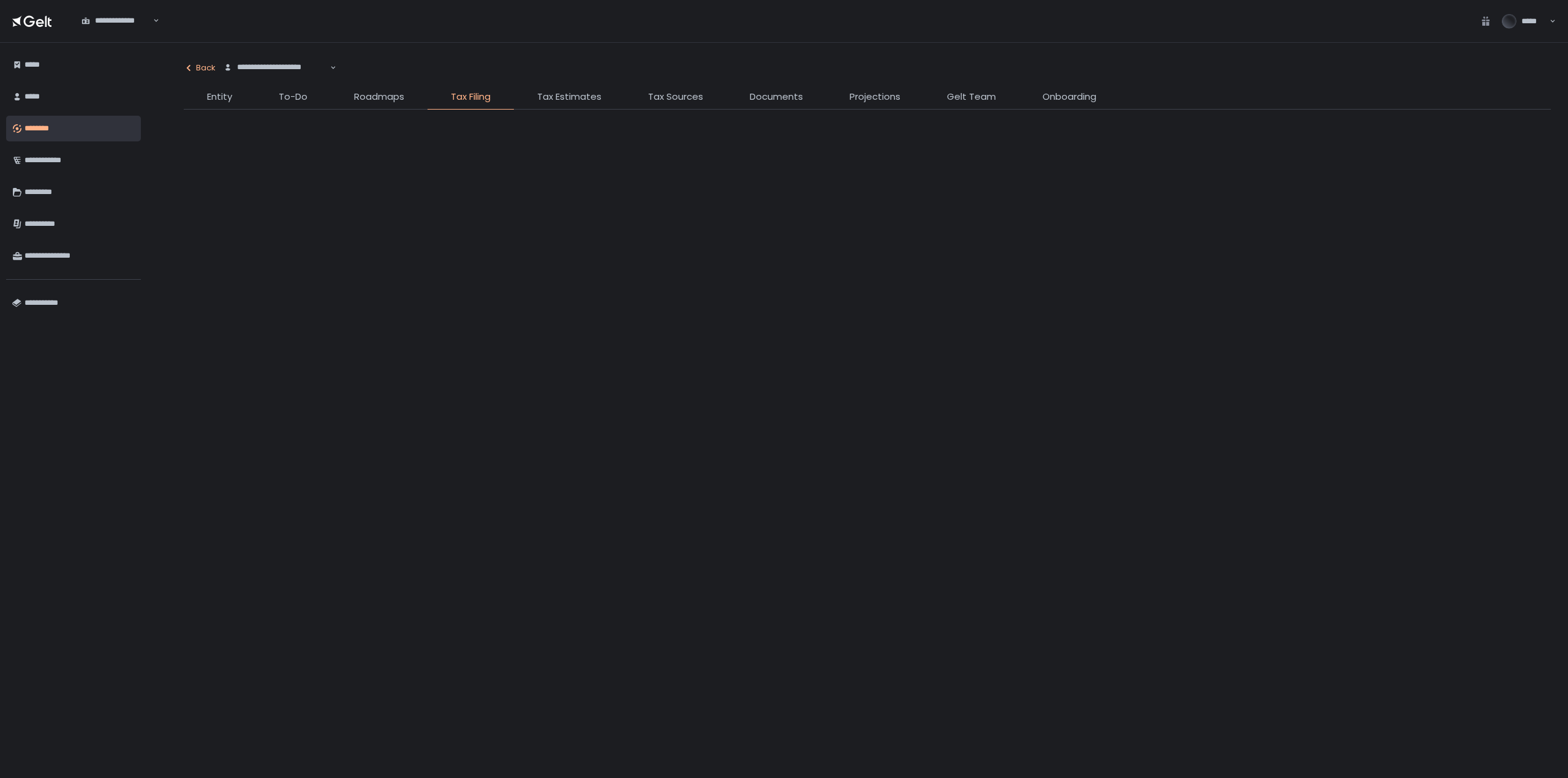 click on "**********" 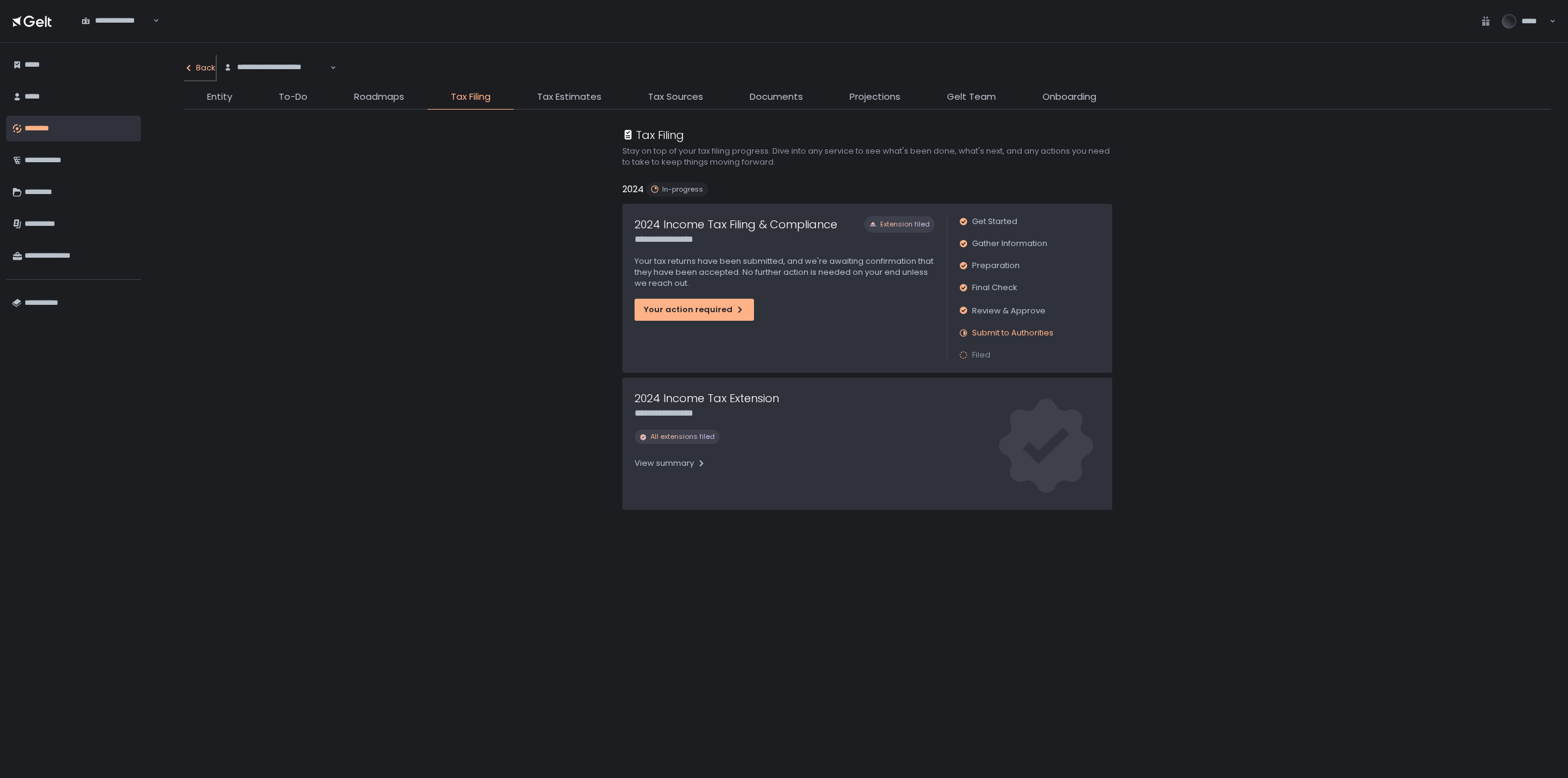 click on "Back" 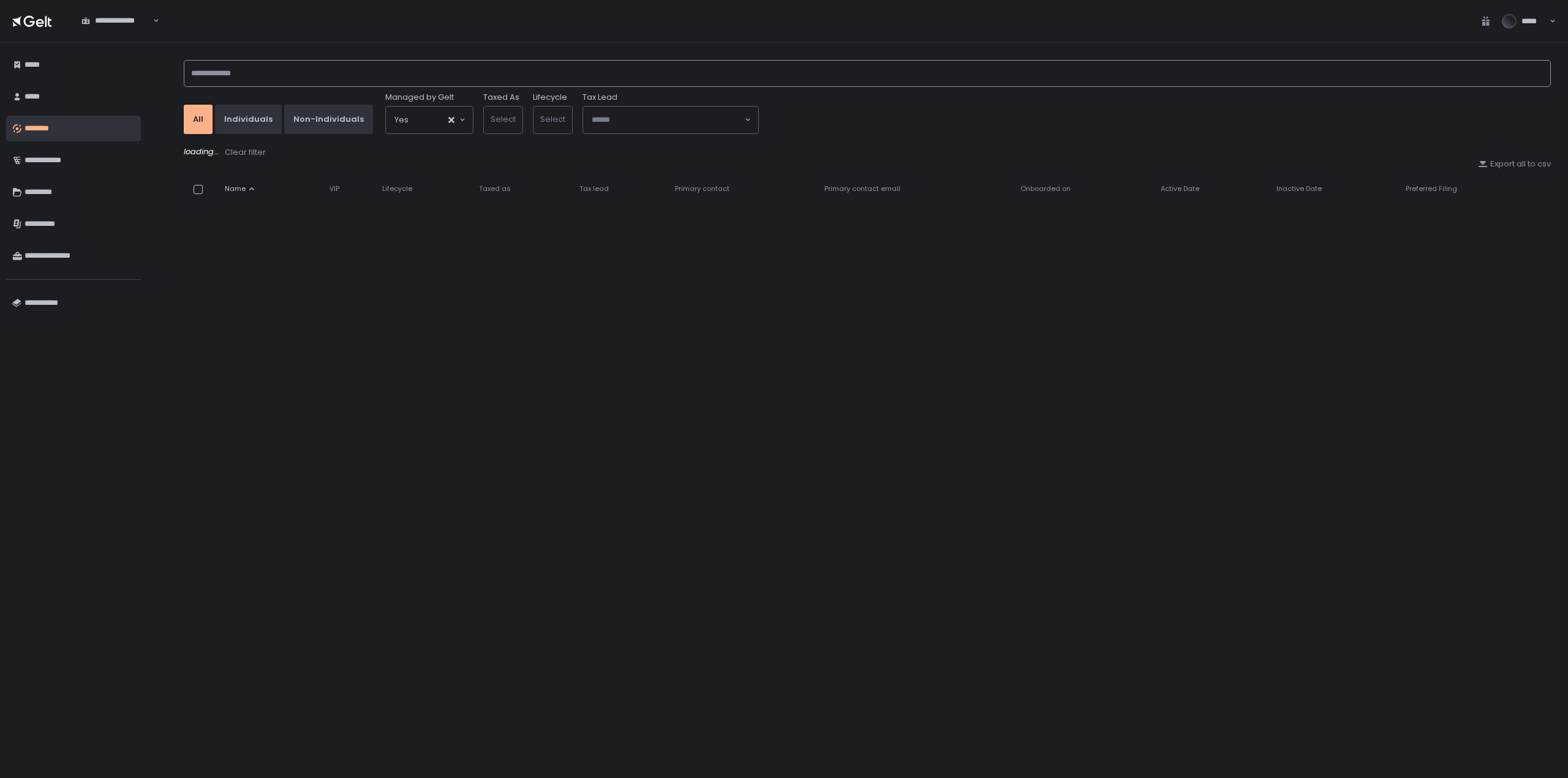click 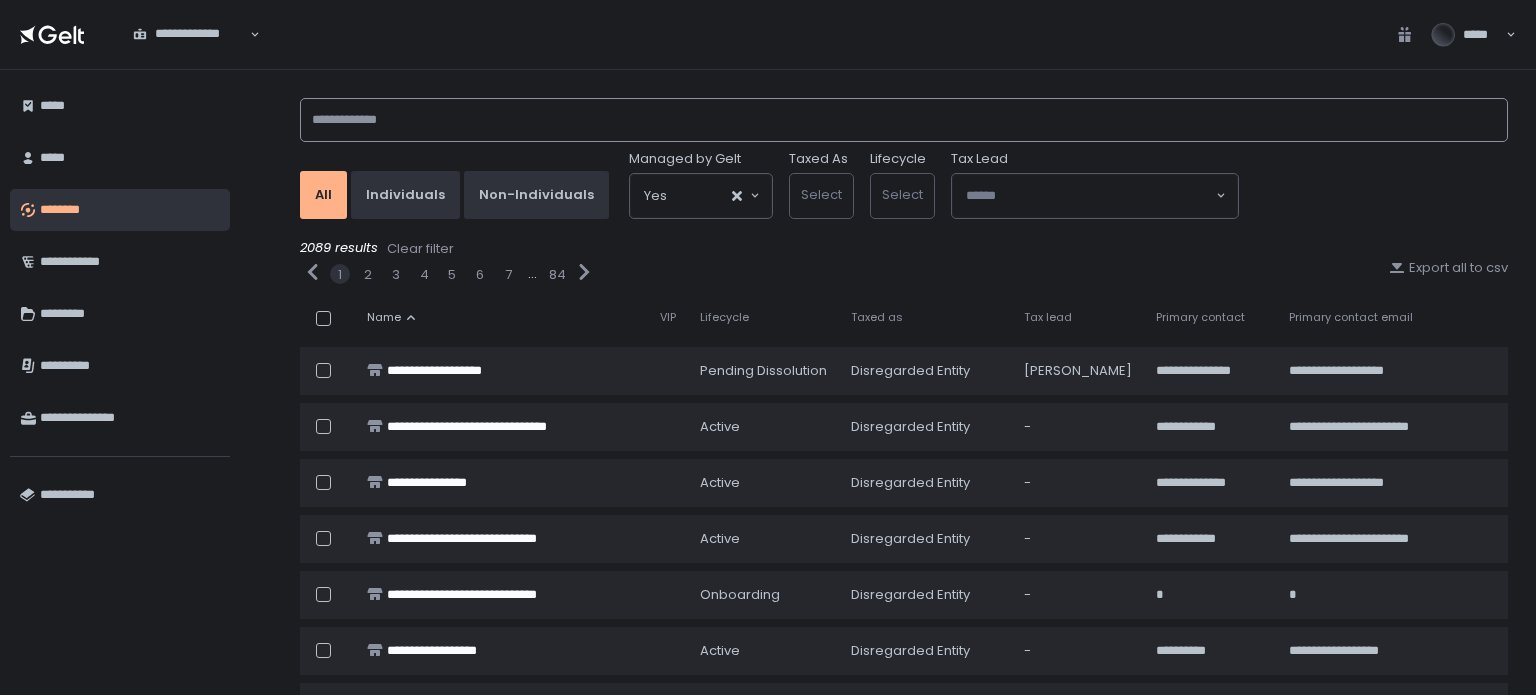 click 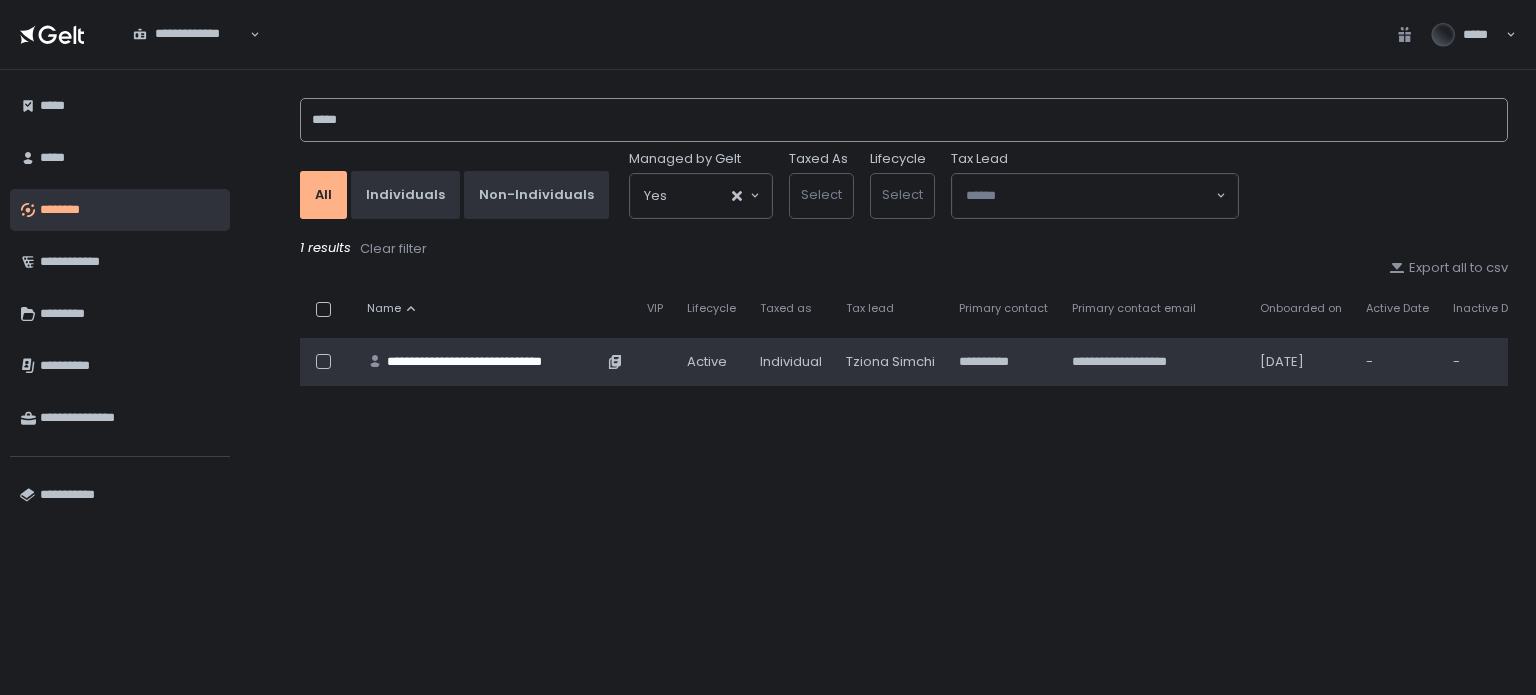 type on "*****" 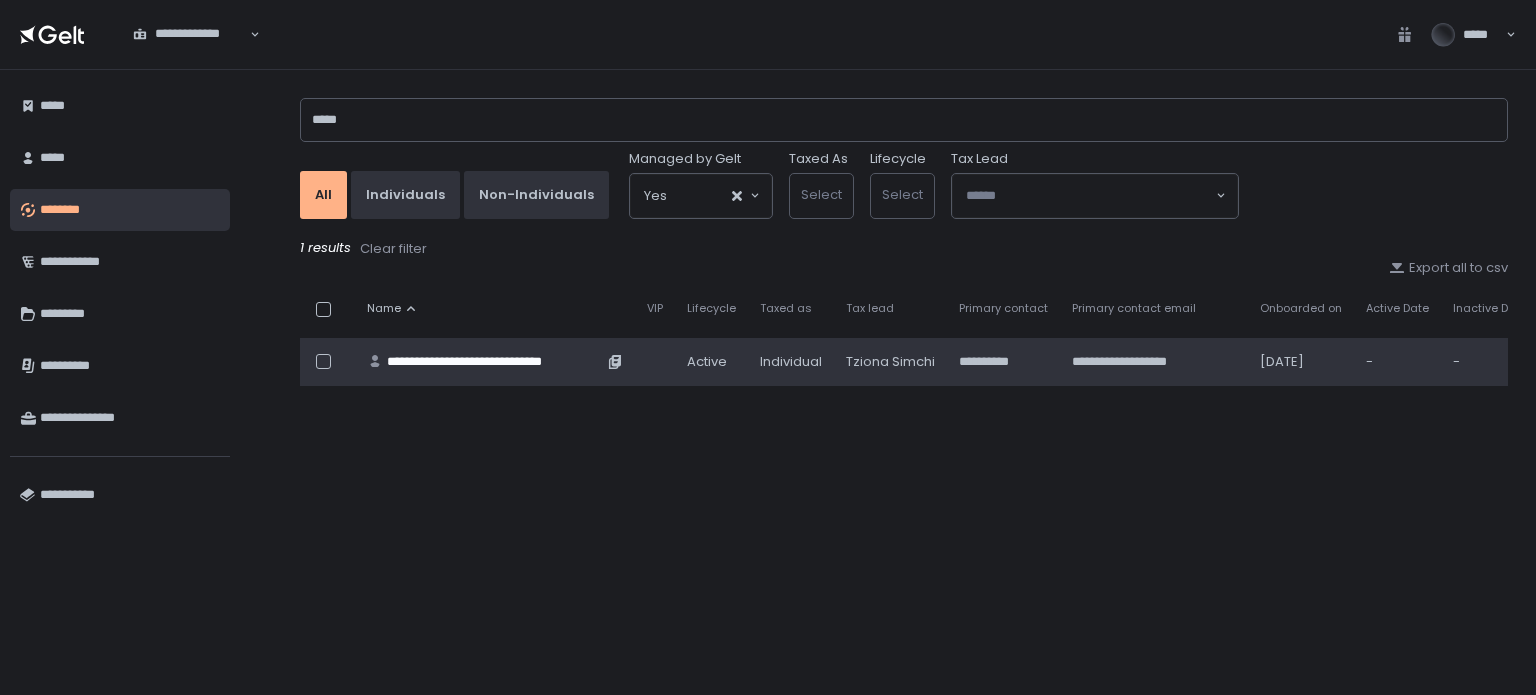 click on "**********" at bounding box center [495, 362] 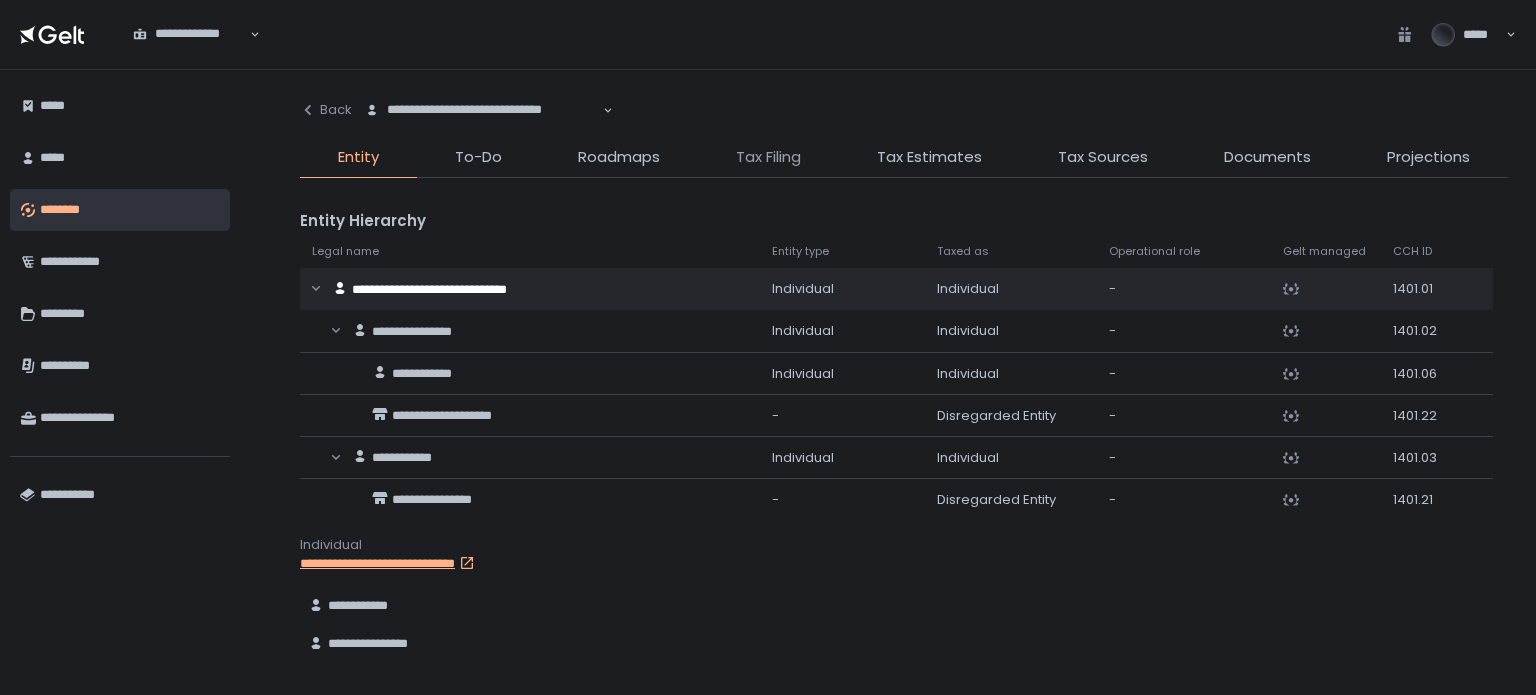 click on "Tax Filing" at bounding box center [768, 157] 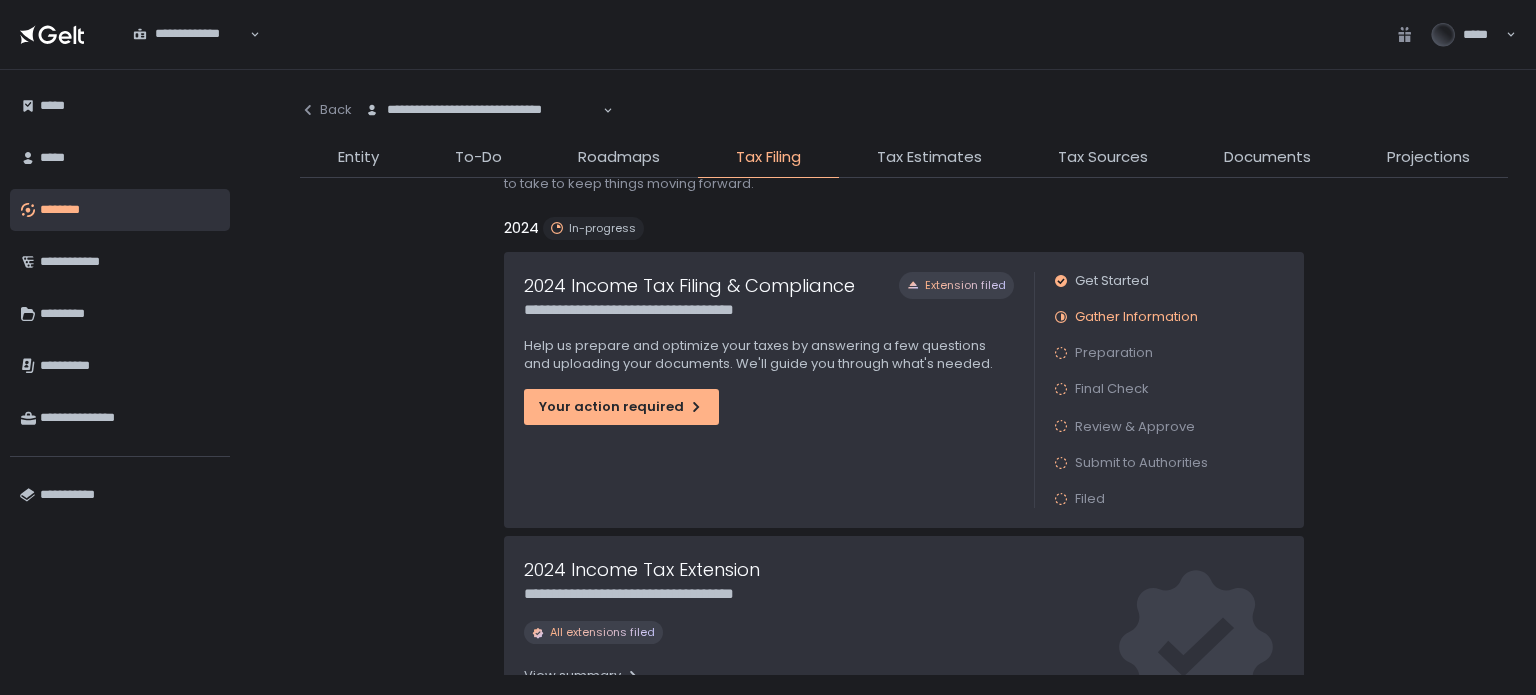 scroll, scrollTop: 0, scrollLeft: 0, axis: both 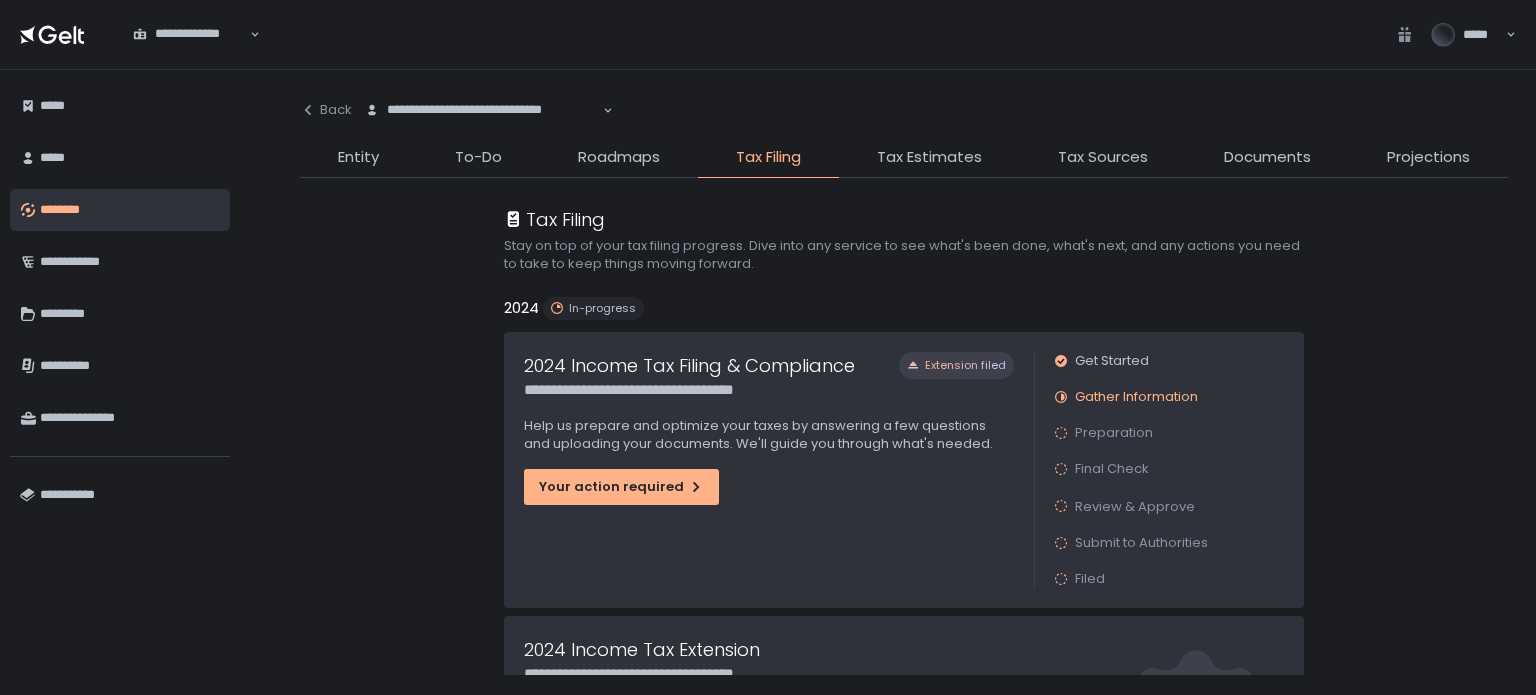 click on "**********" at bounding box center [120, 382] 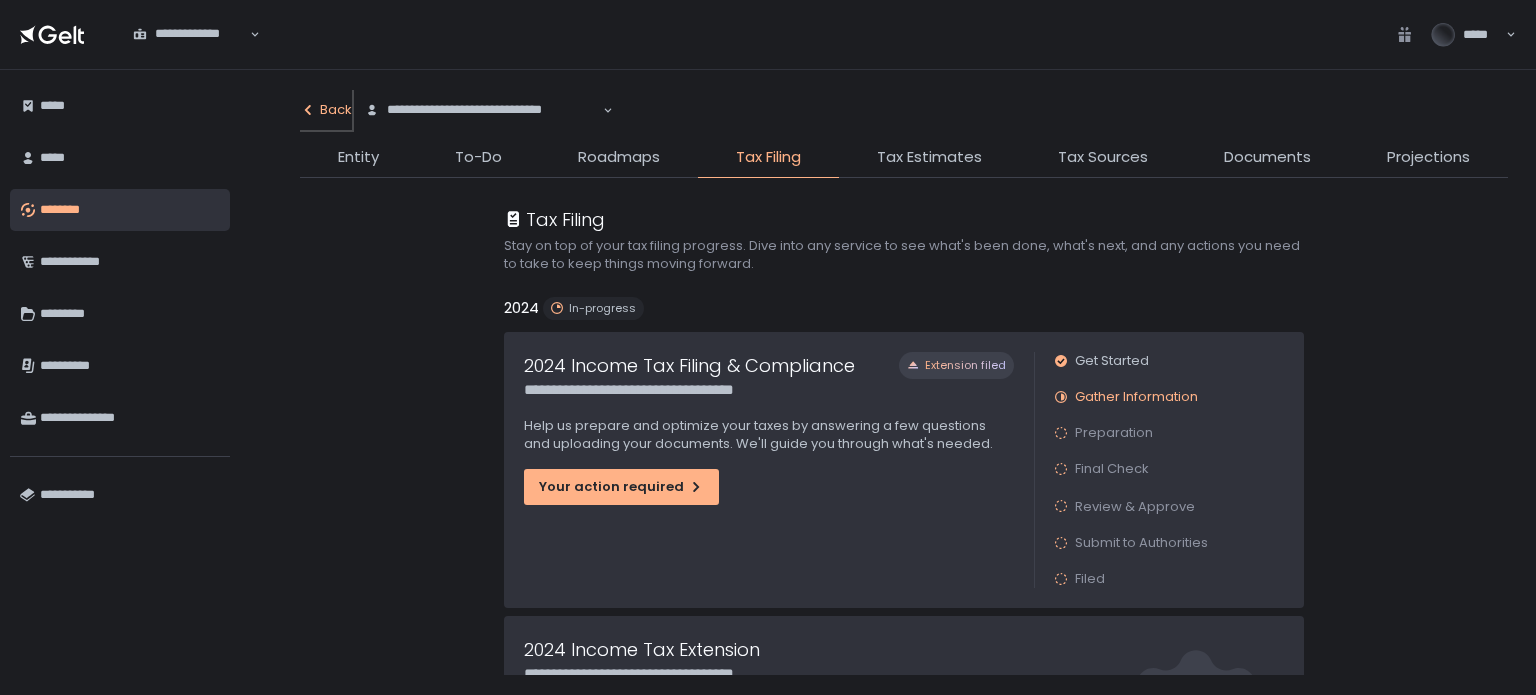 click on "Back" 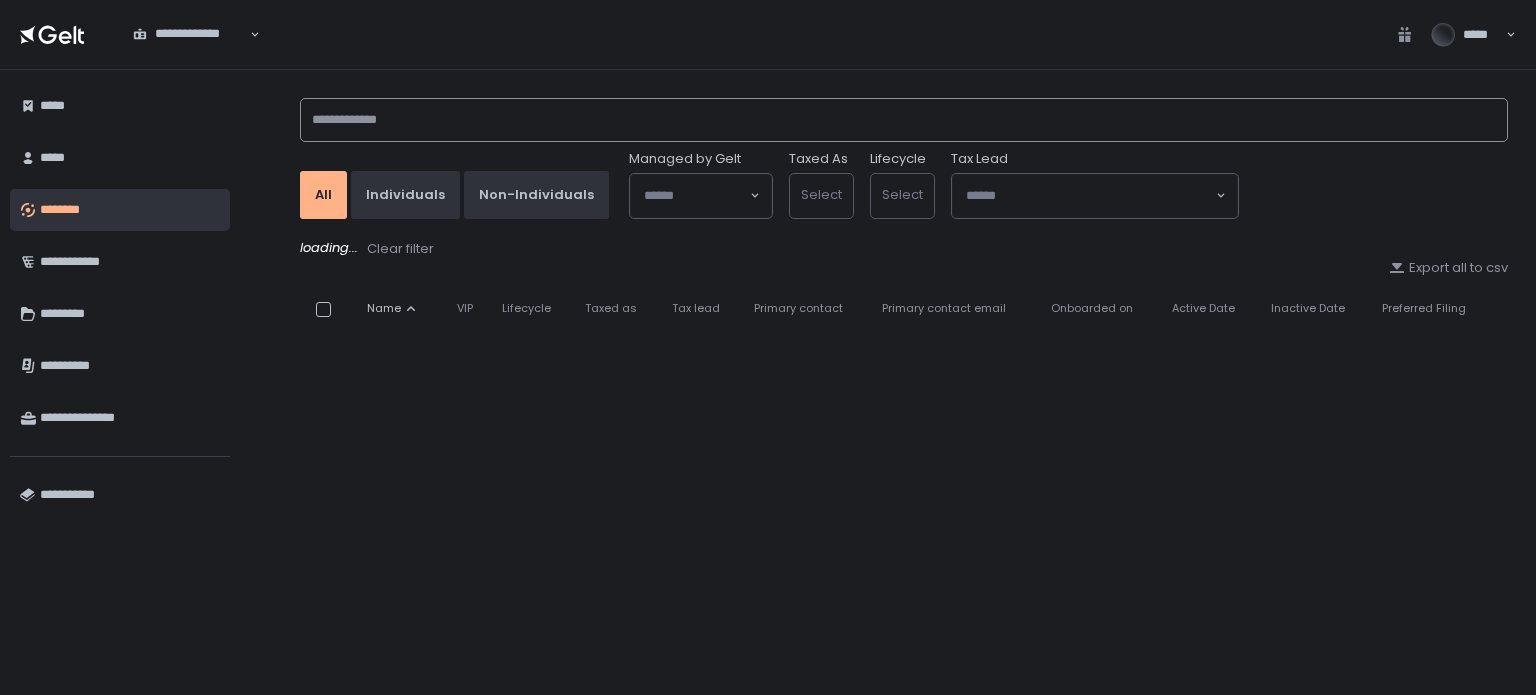 click 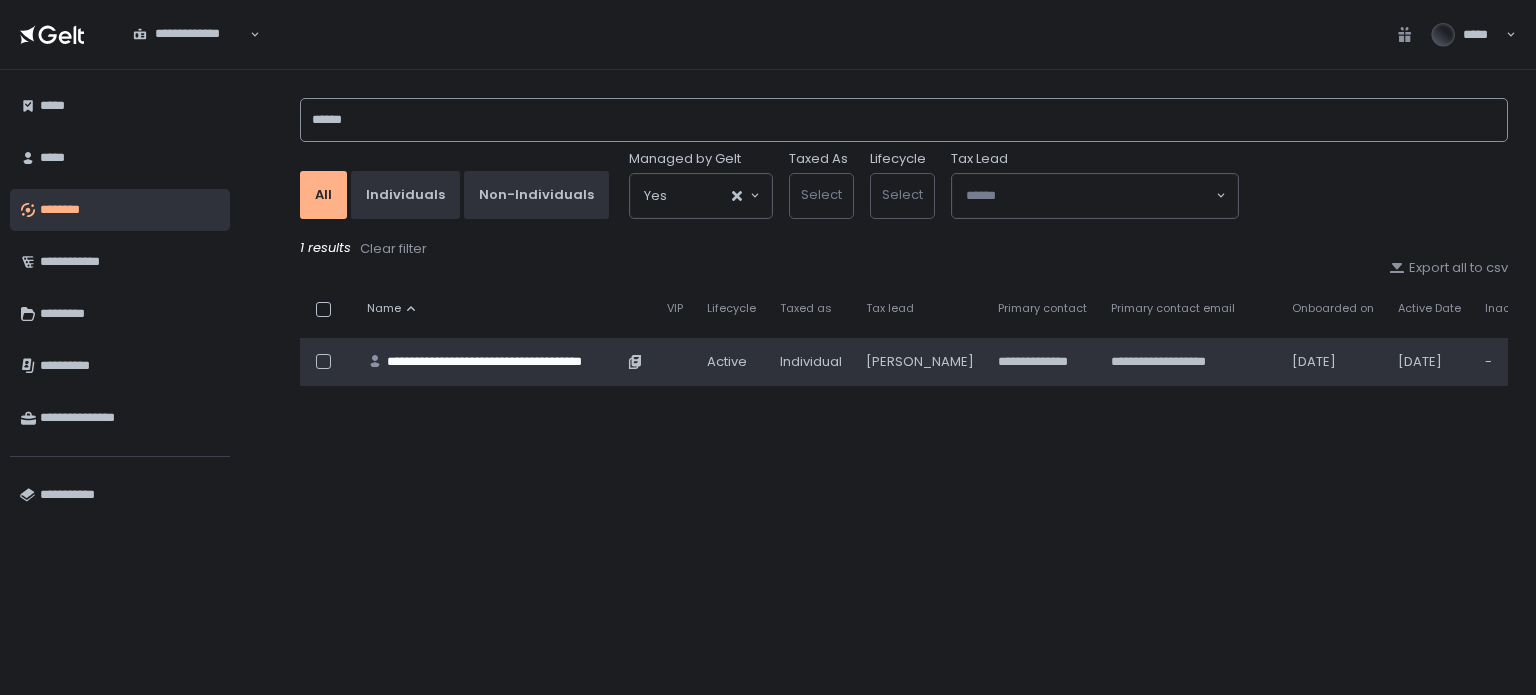 type on "******" 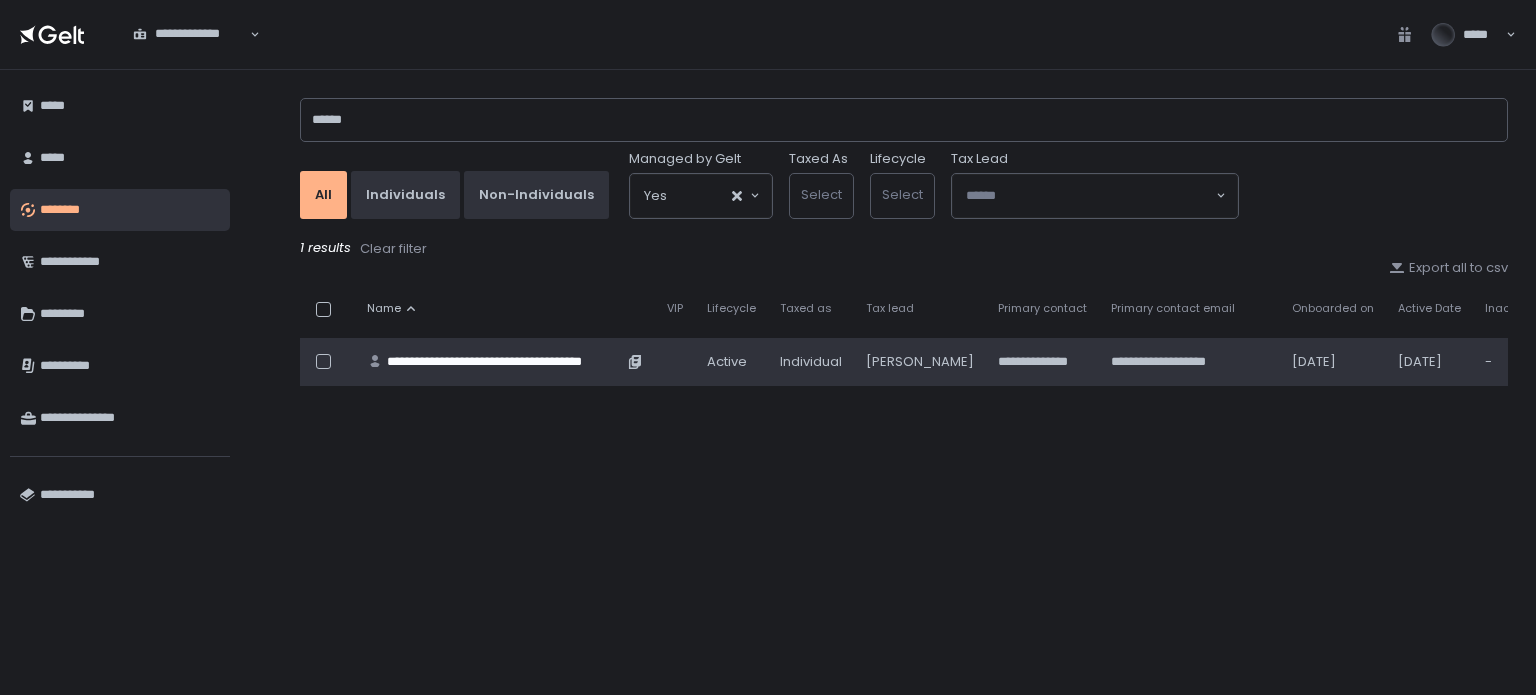 click on "**********" at bounding box center (505, 362) 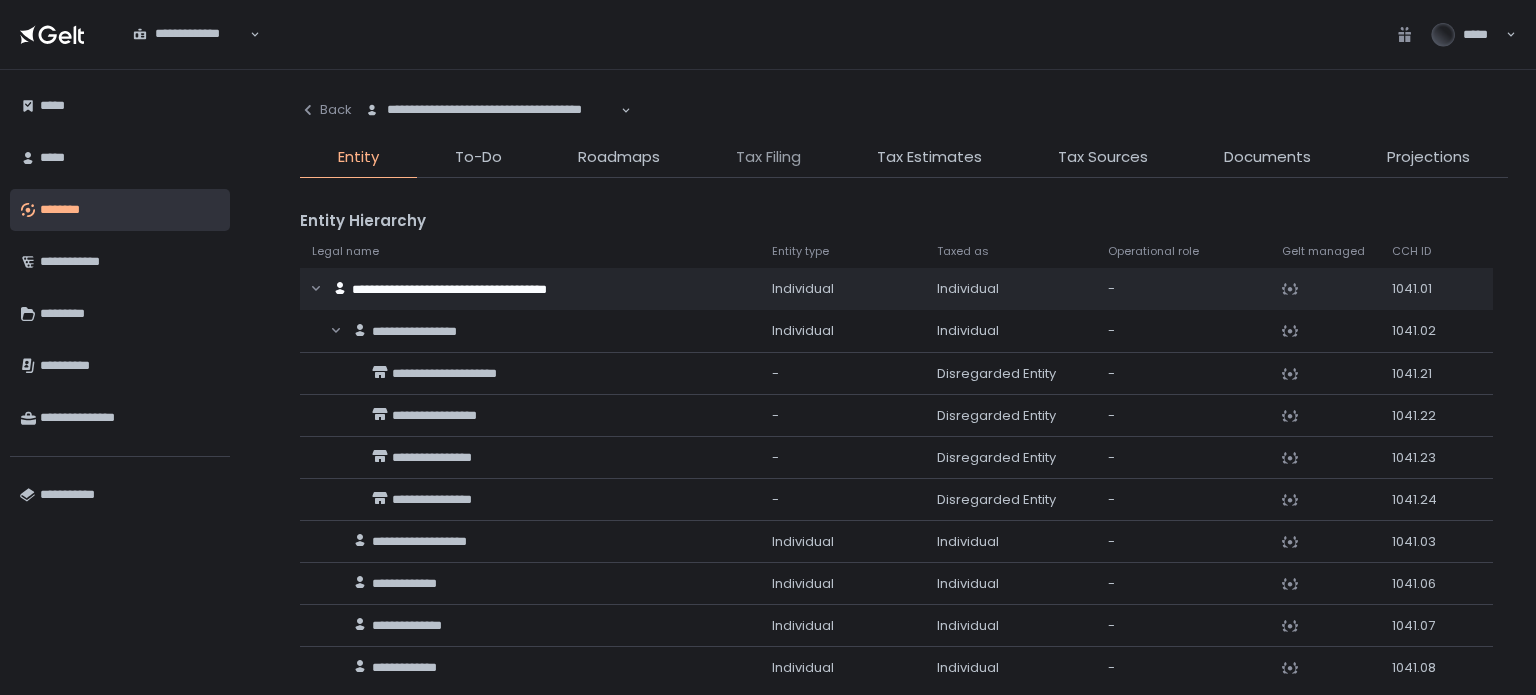 click on "Tax Filing" at bounding box center [768, 157] 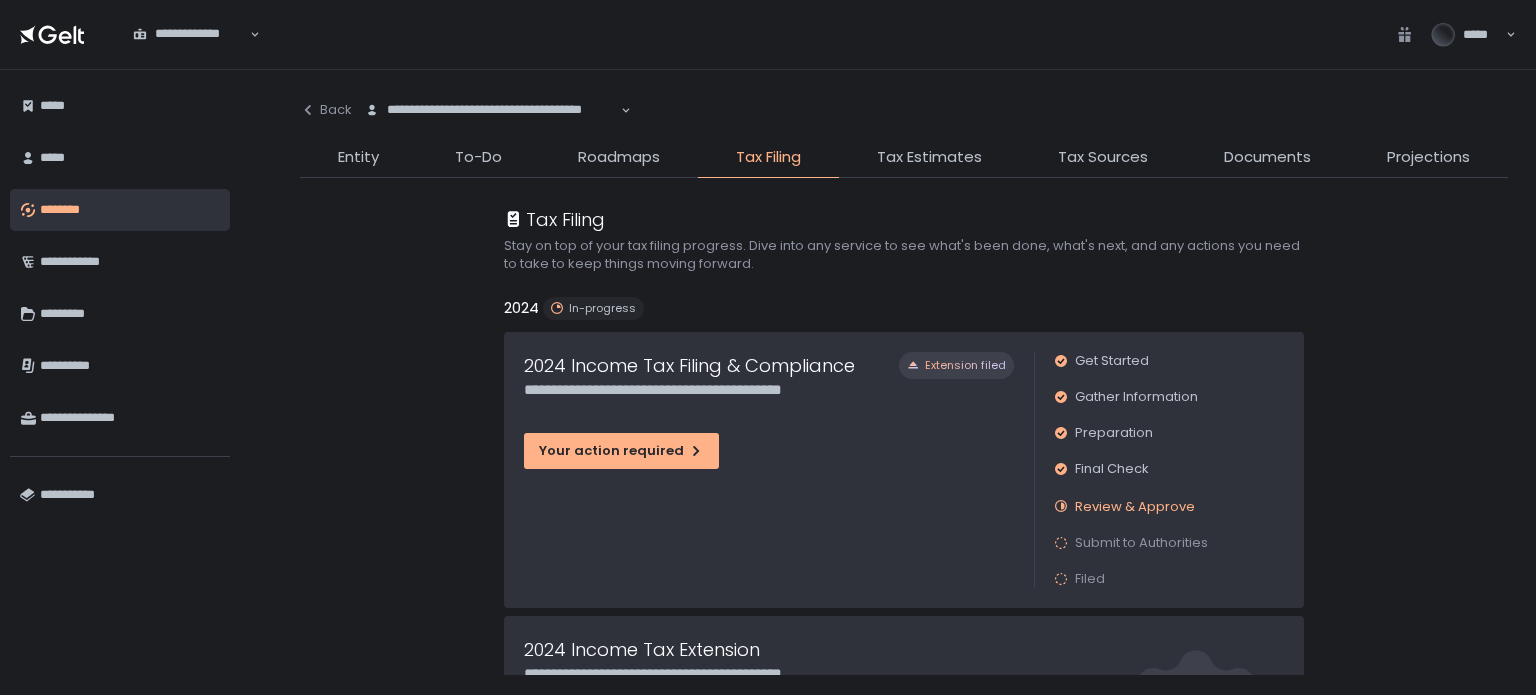 scroll, scrollTop: 100, scrollLeft: 0, axis: vertical 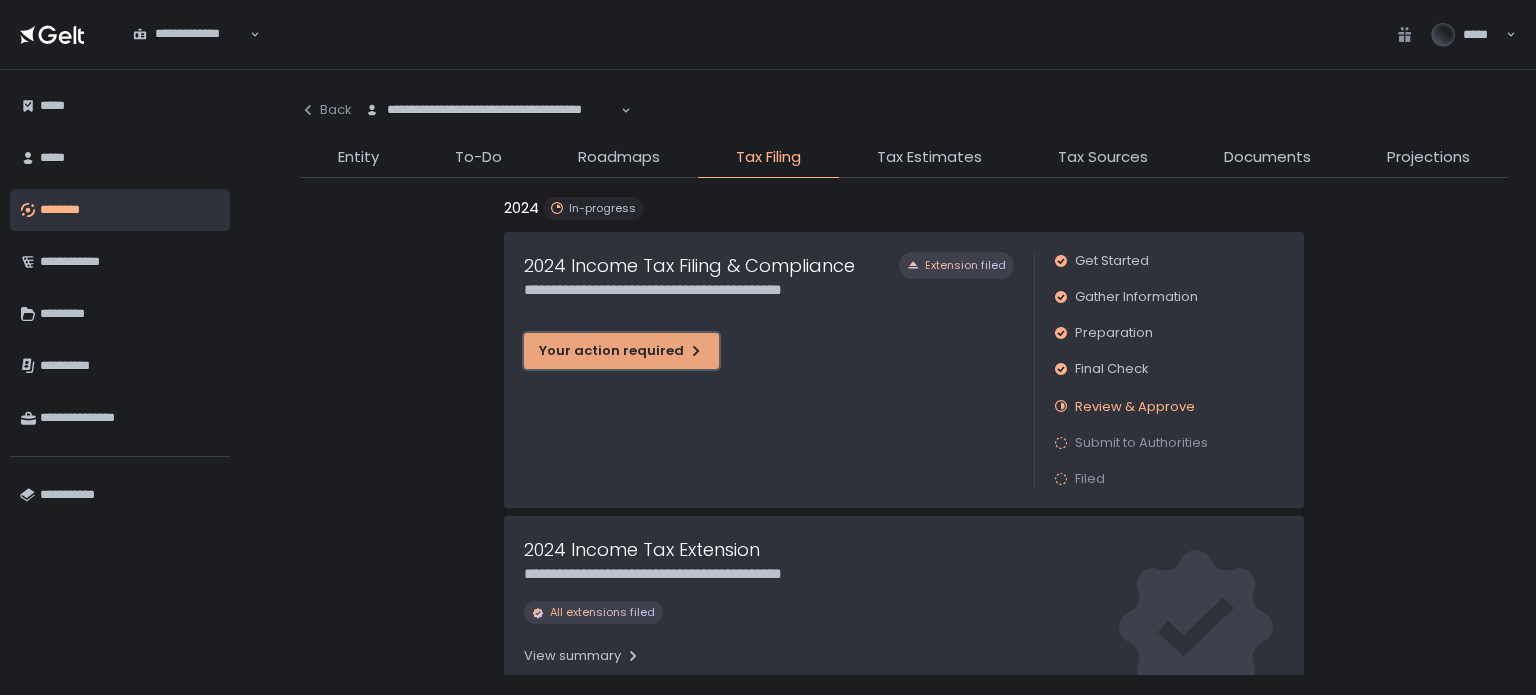 click on "Your action required" 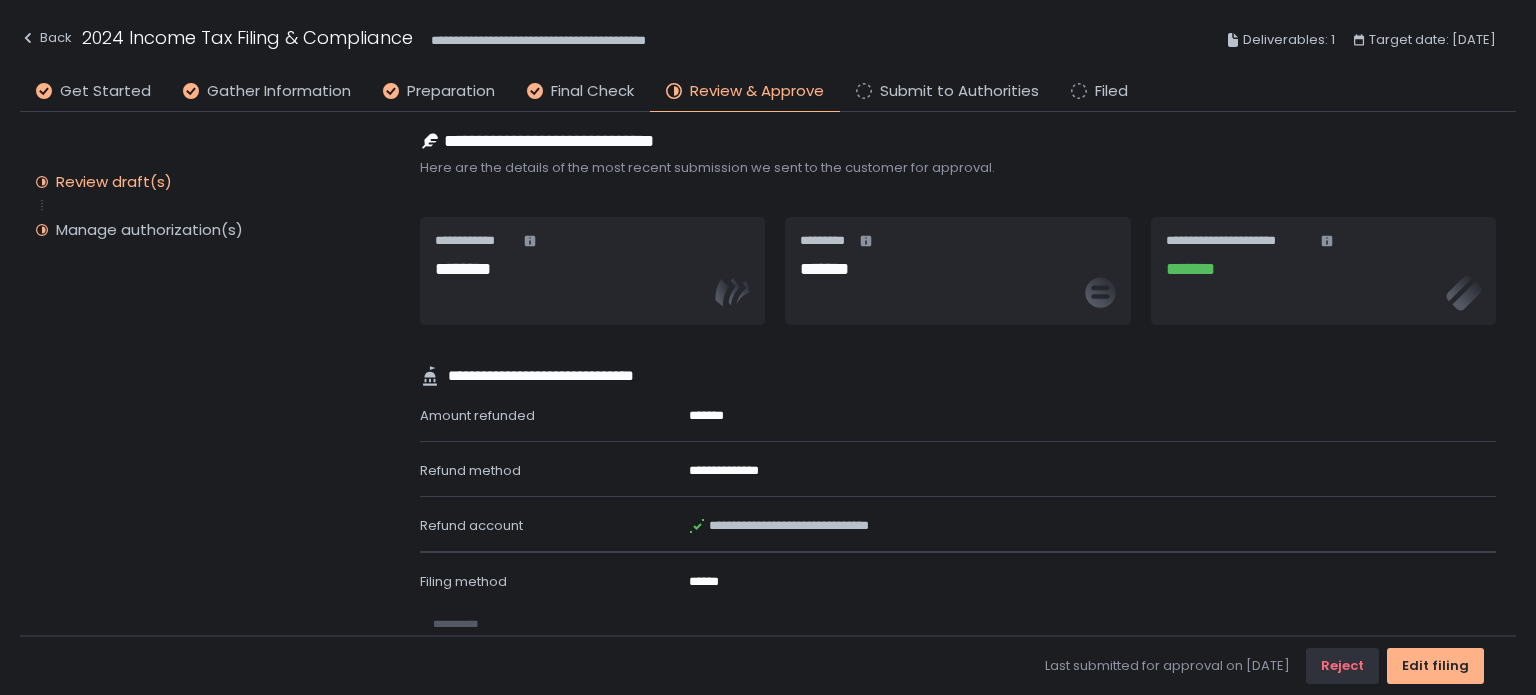 scroll, scrollTop: 0, scrollLeft: 0, axis: both 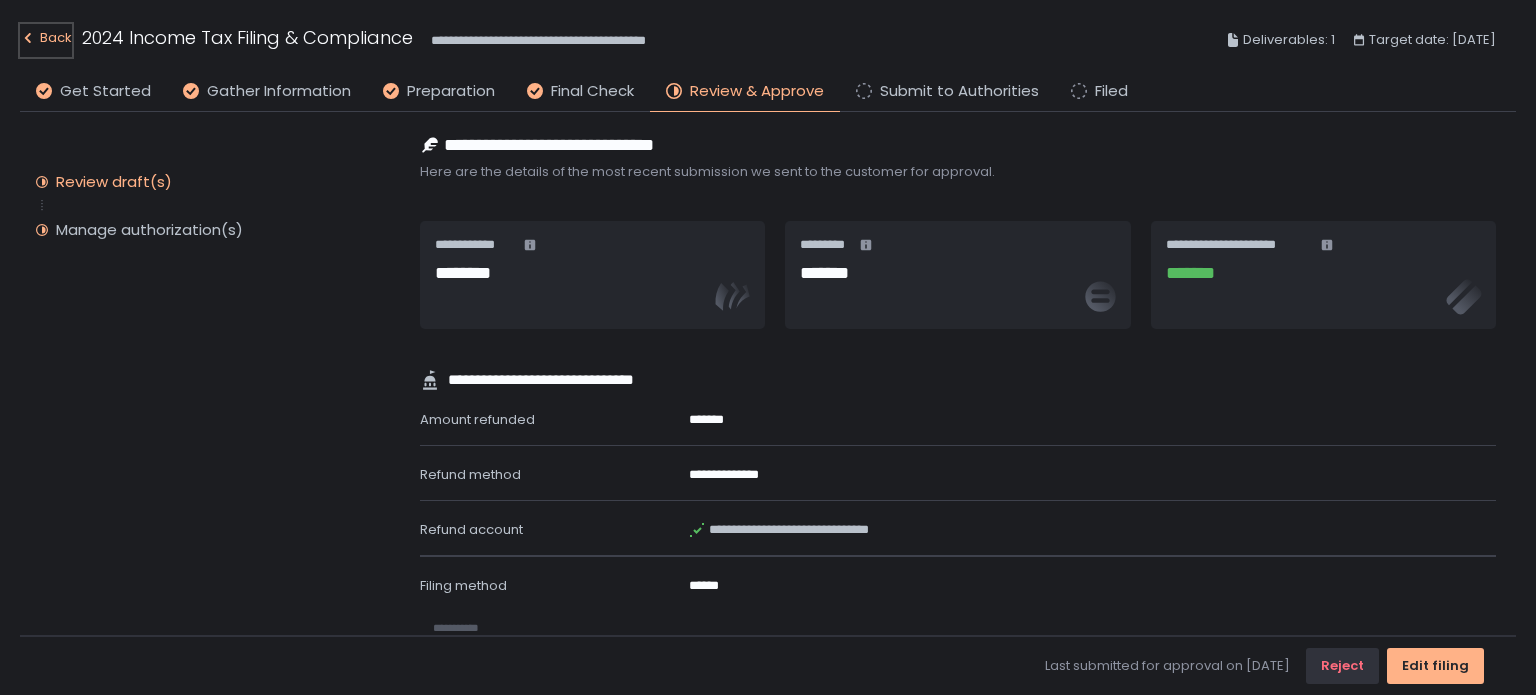 click on "Back" 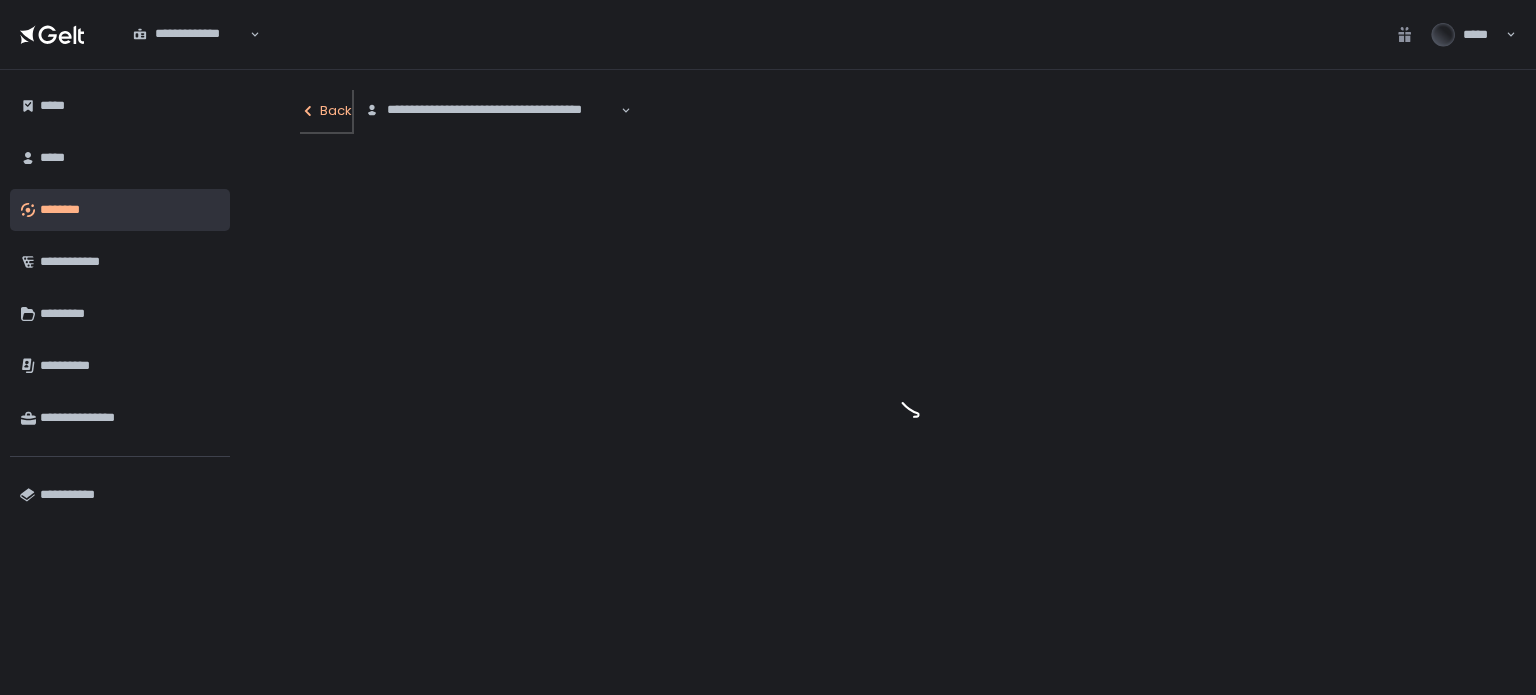click on "Back" 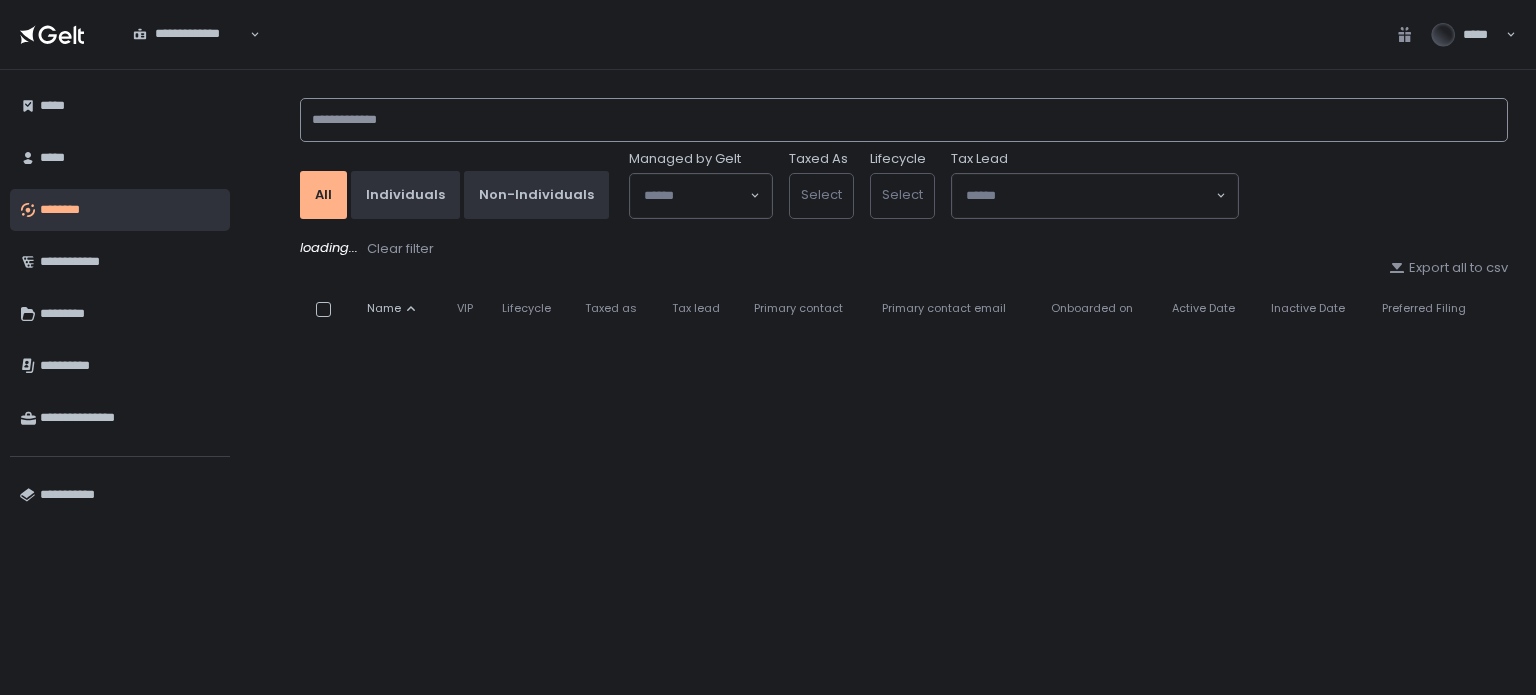 click 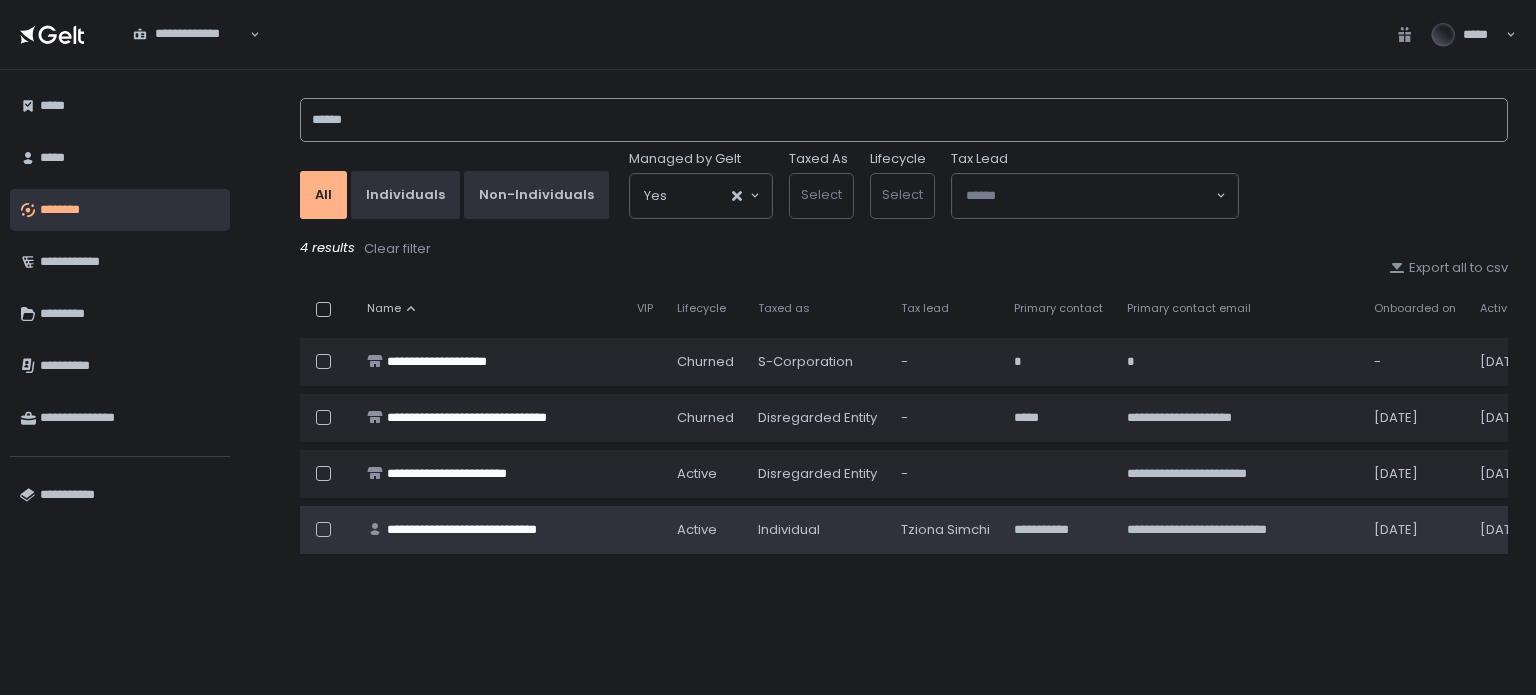 type on "******" 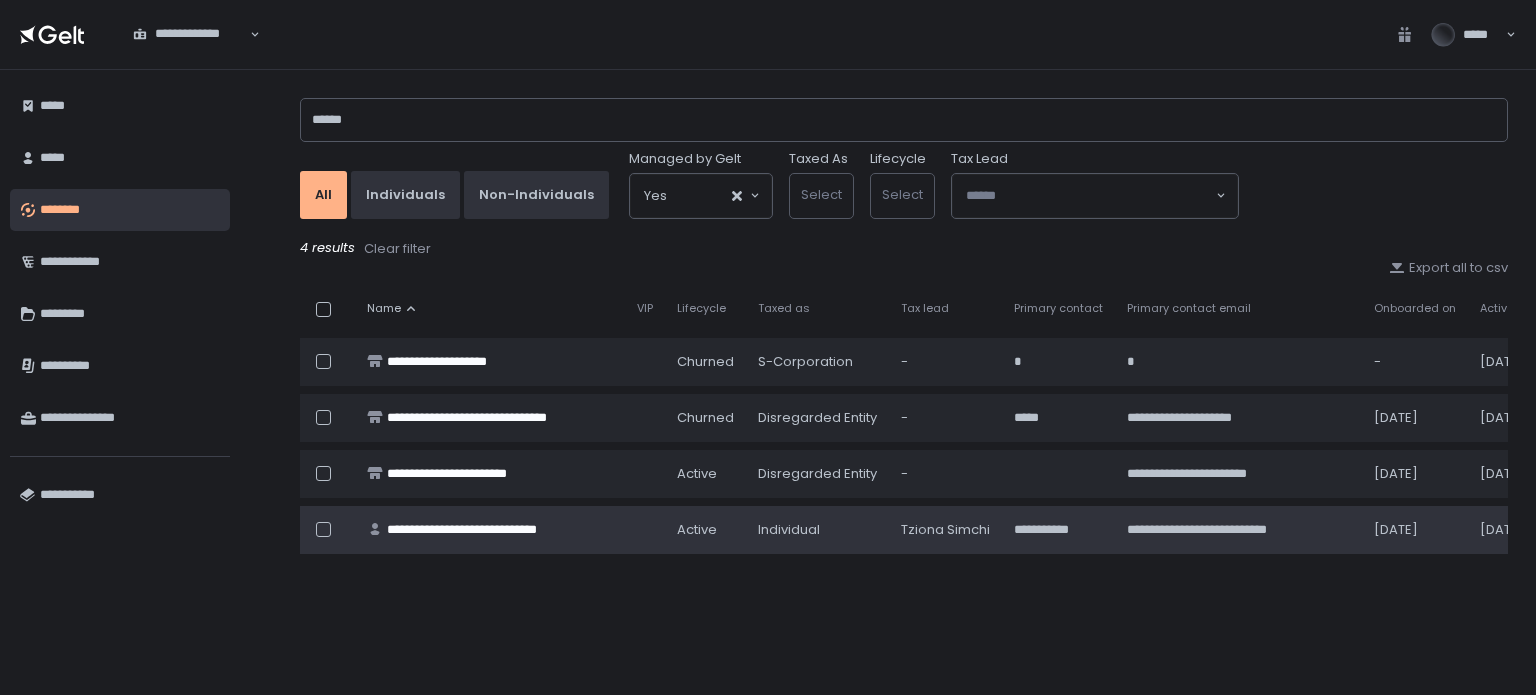 click on "**********" 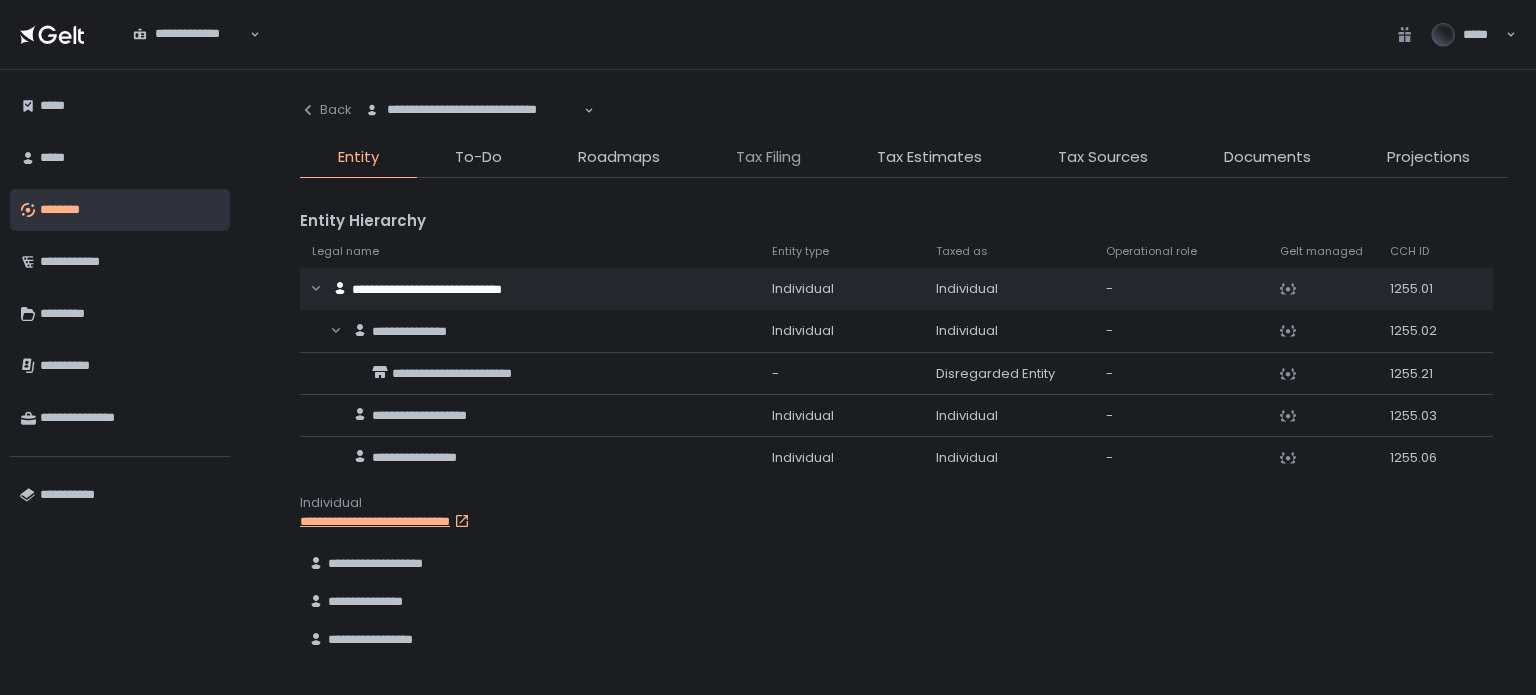 click on "Tax Filing" at bounding box center (768, 157) 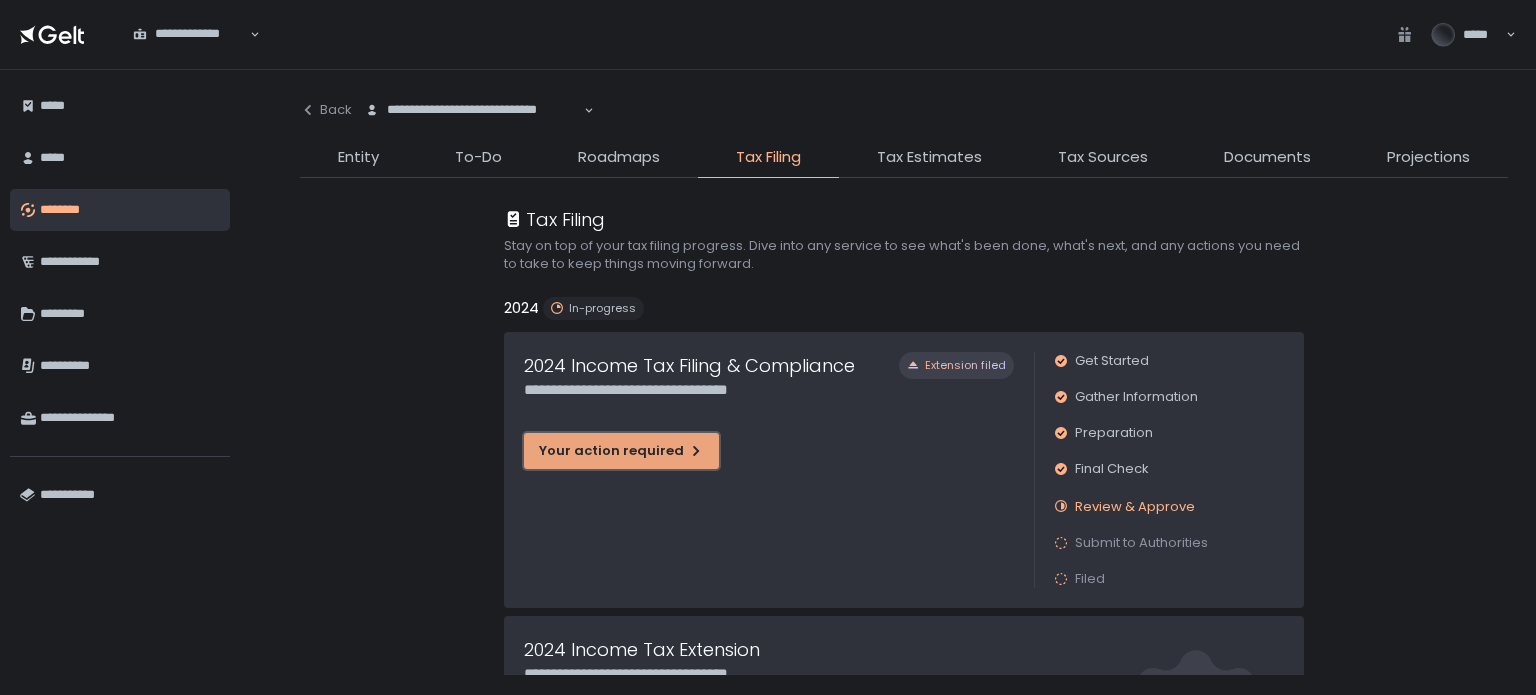 click on "Your action required" 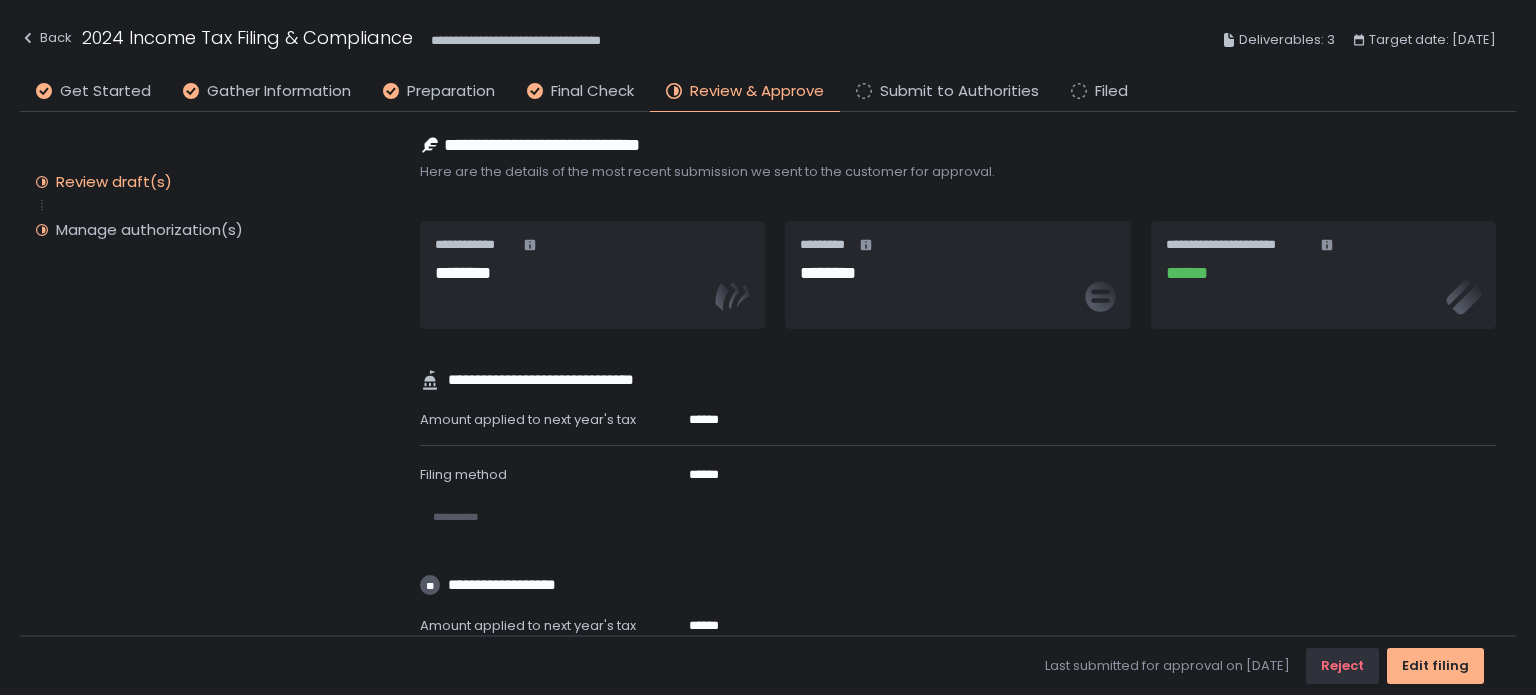 click on "Review draft(s) Manage authorization(s)" 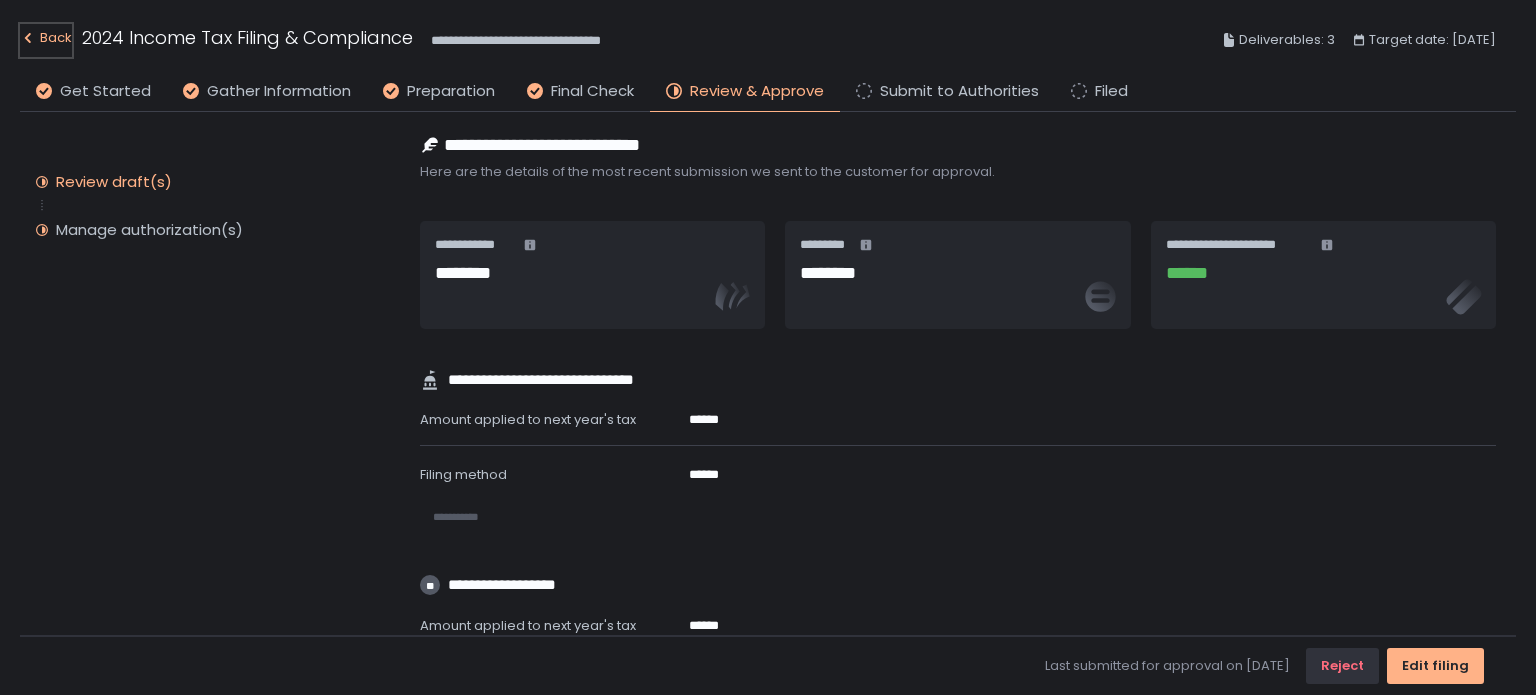 click on "Back" 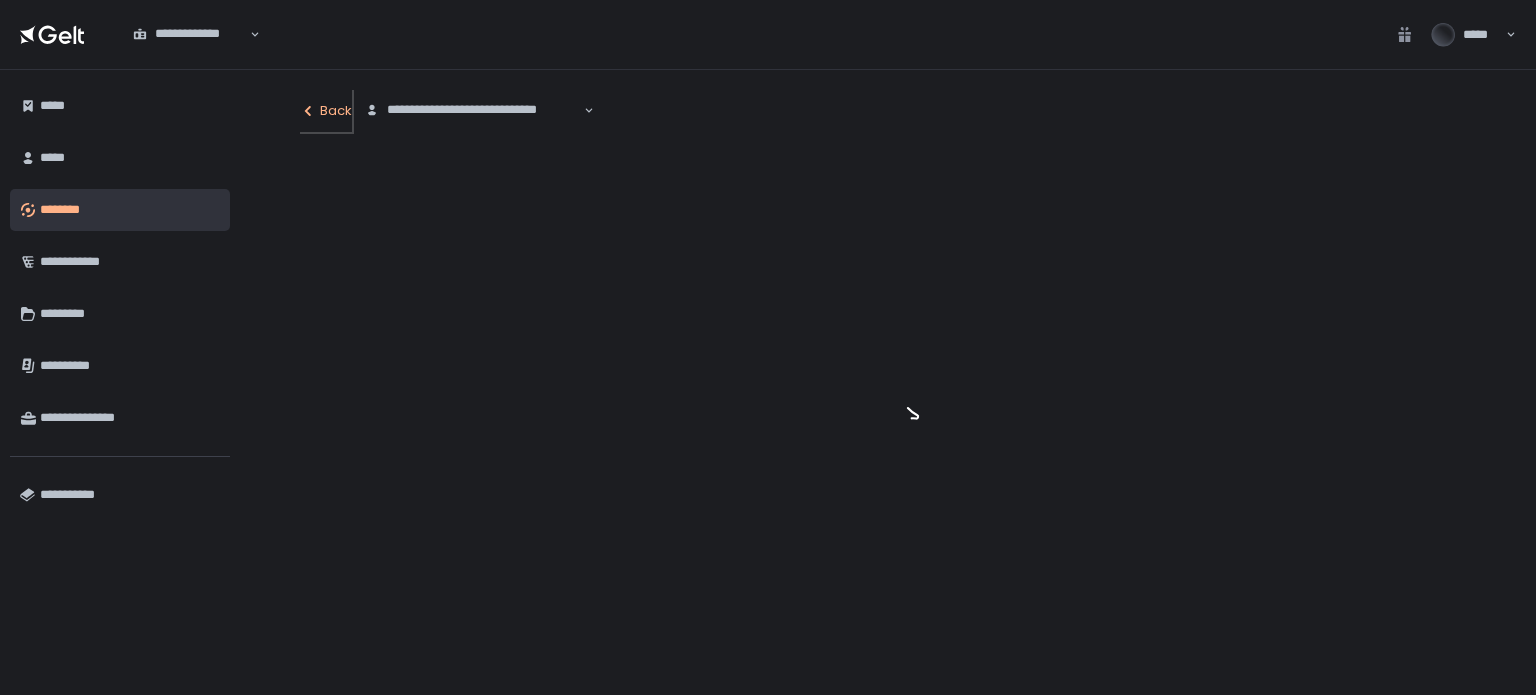 click on "Back" 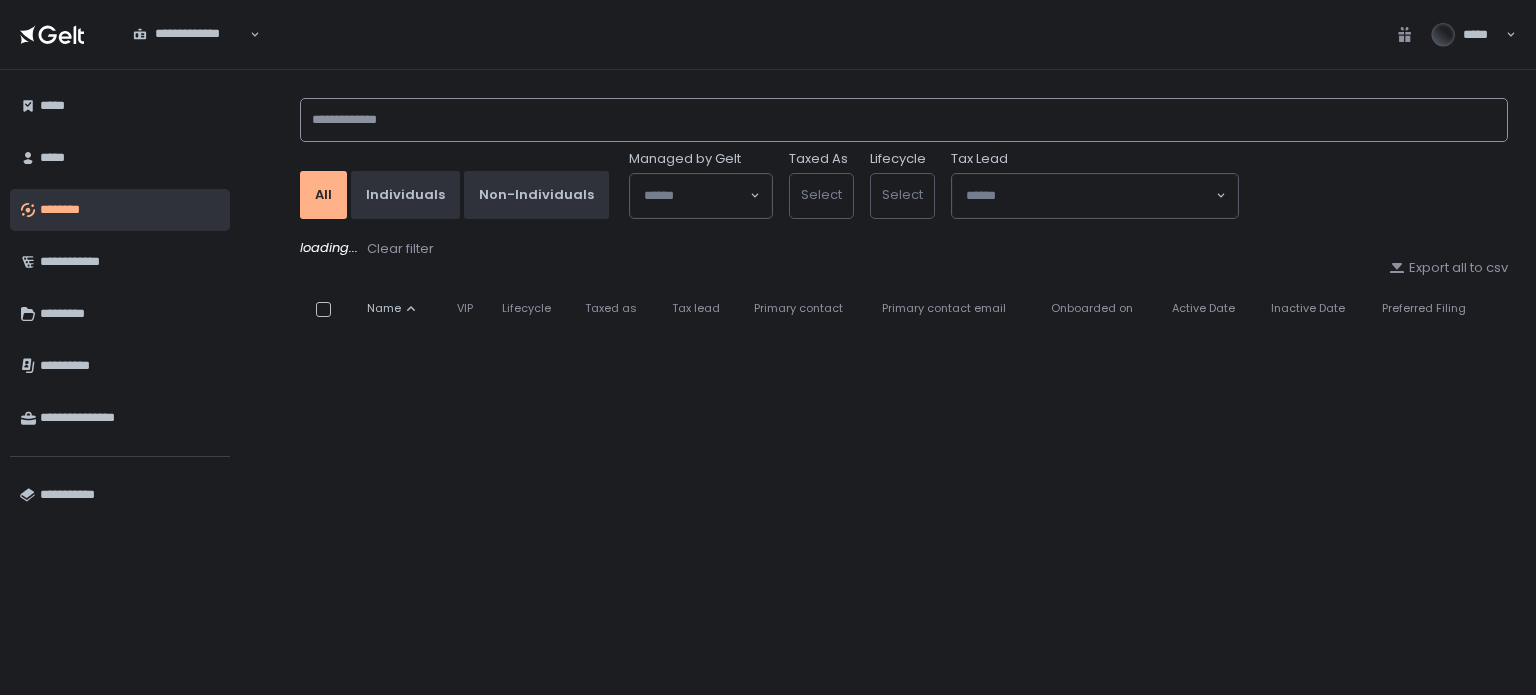 click 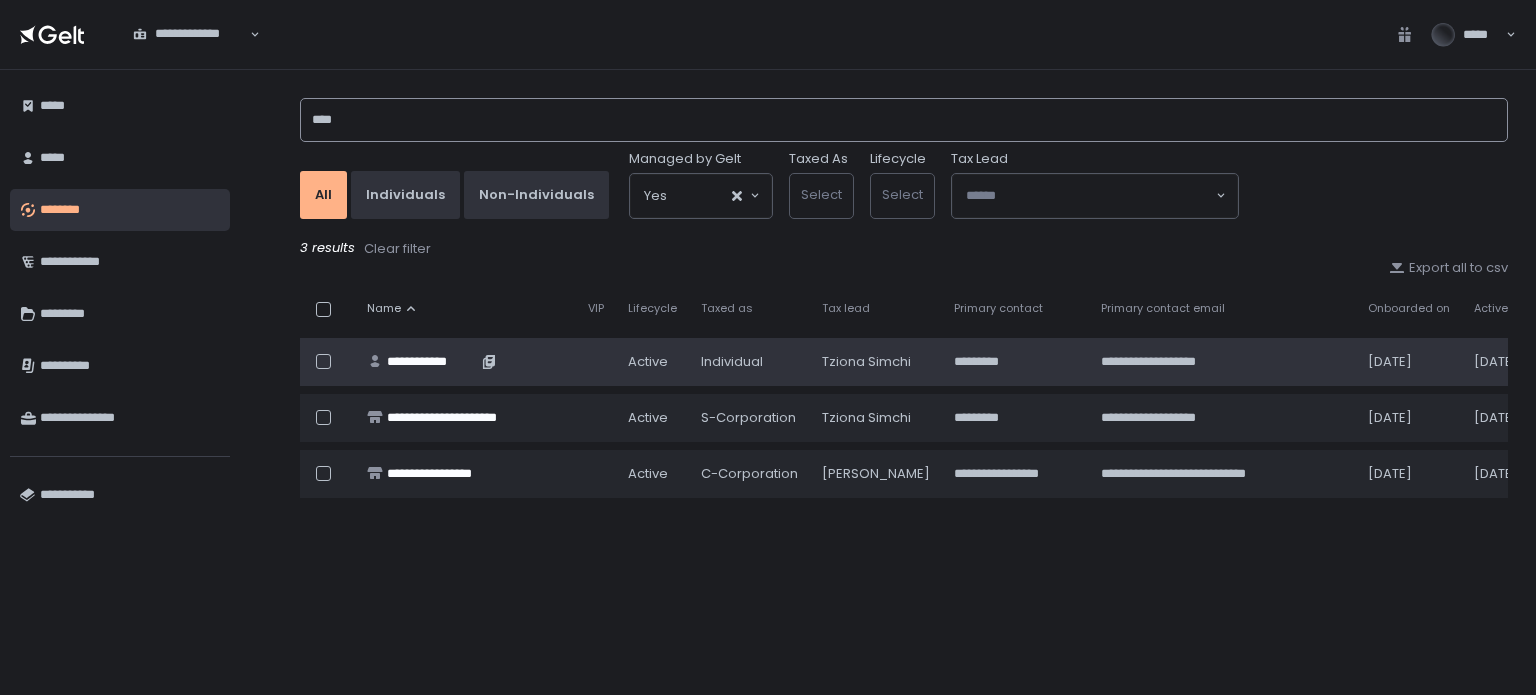 type on "****" 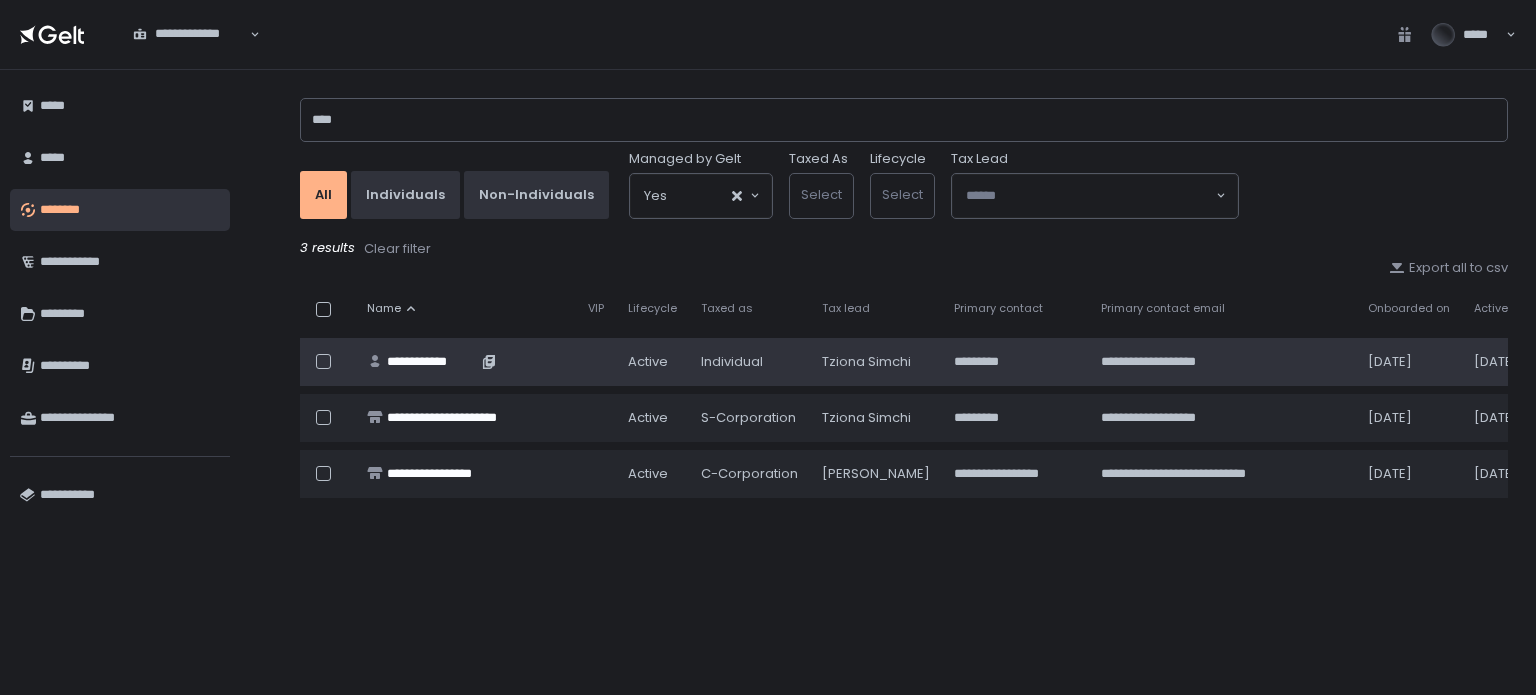 click on "**********" at bounding box center [432, 362] 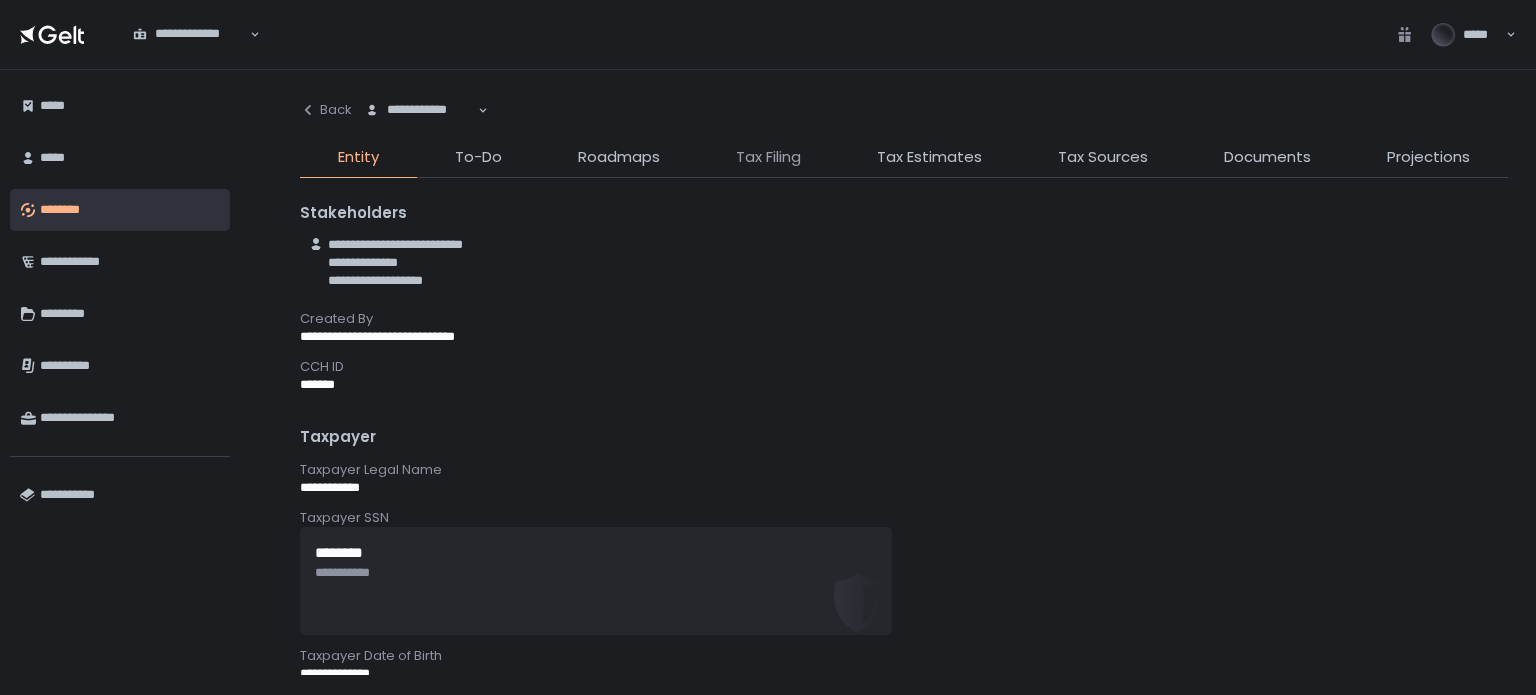 click on "Tax Filing" at bounding box center (768, 157) 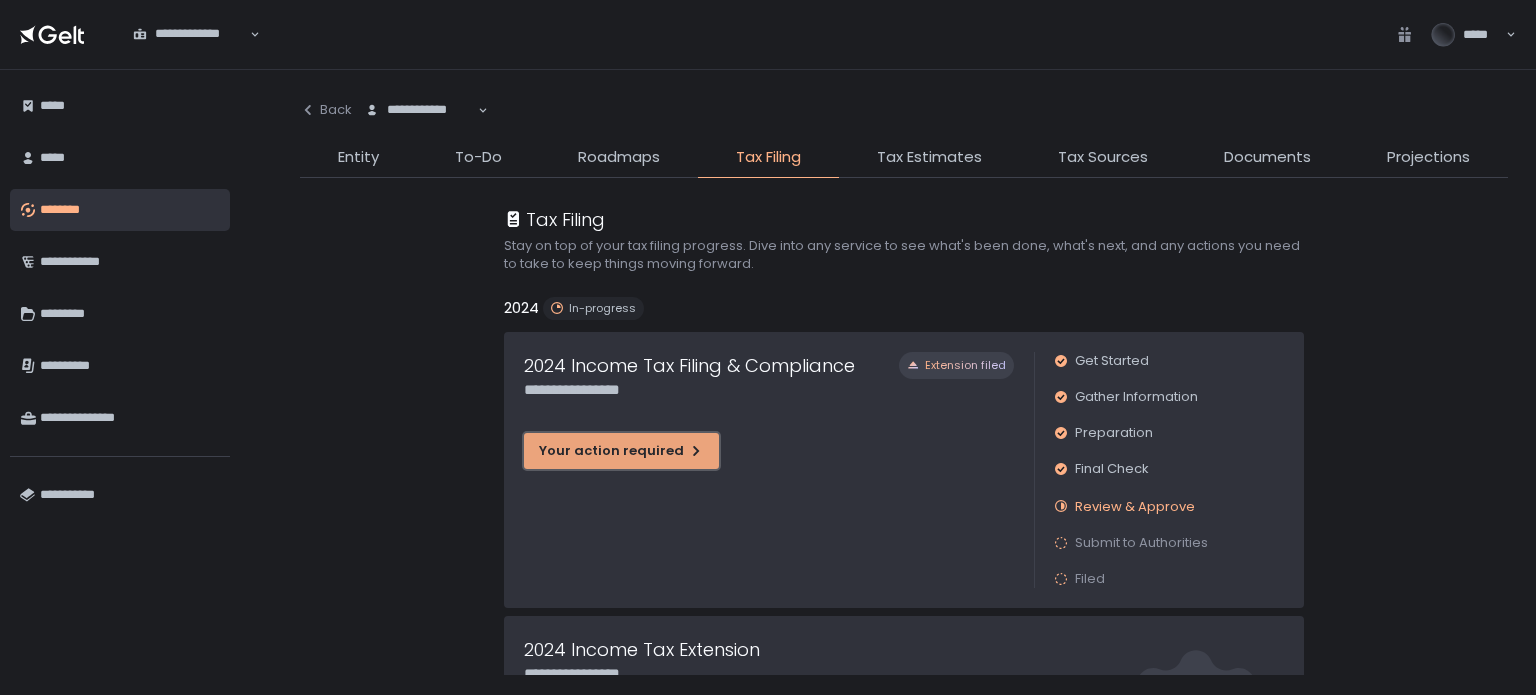click on "Your action required" 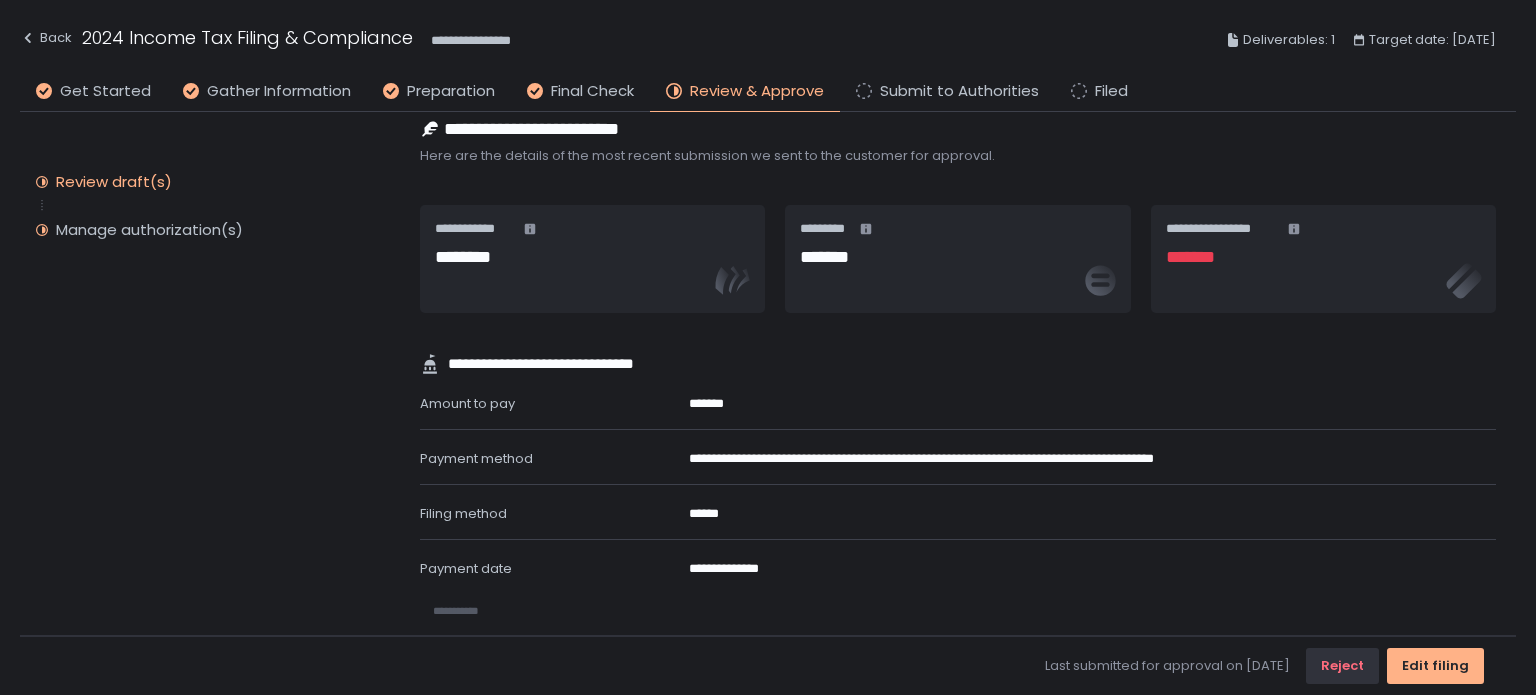 scroll, scrollTop: 0, scrollLeft: 0, axis: both 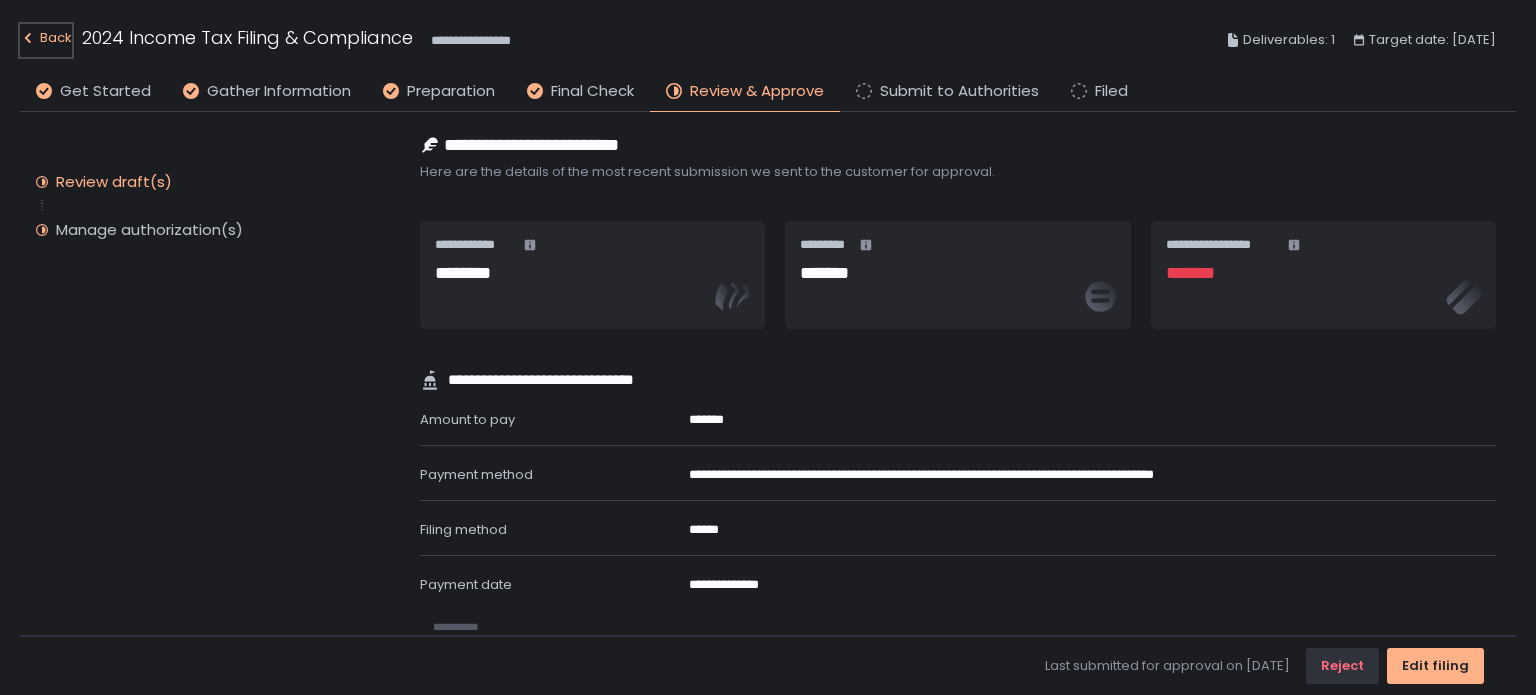 click on "Back" 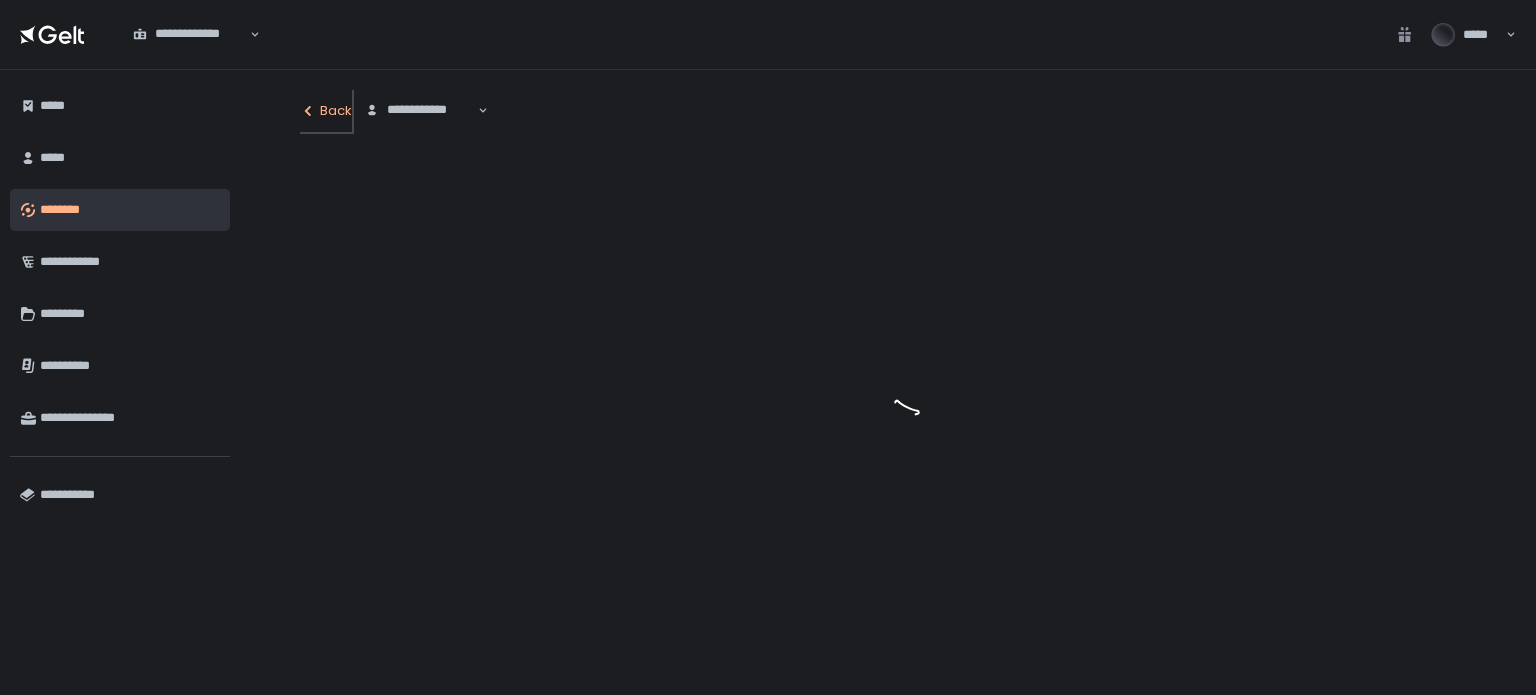 click on "Back" 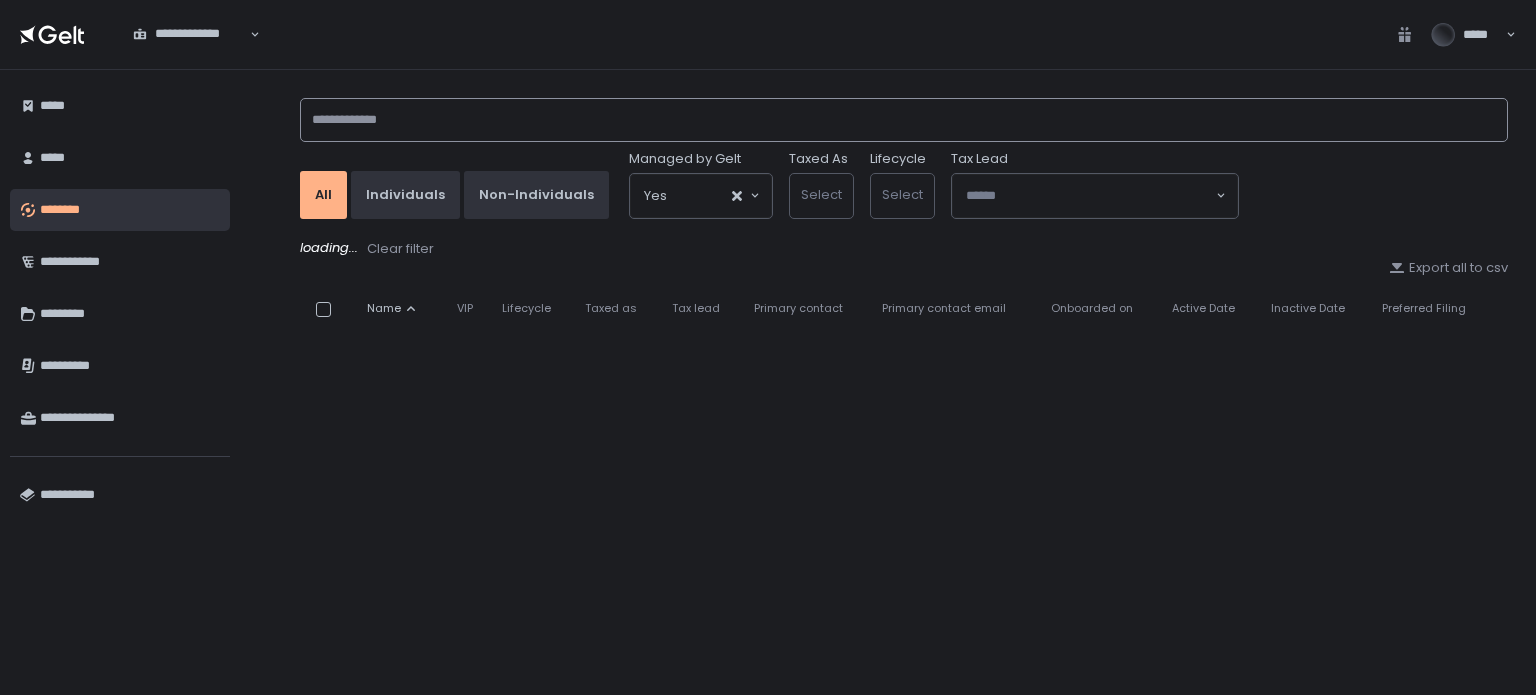 click 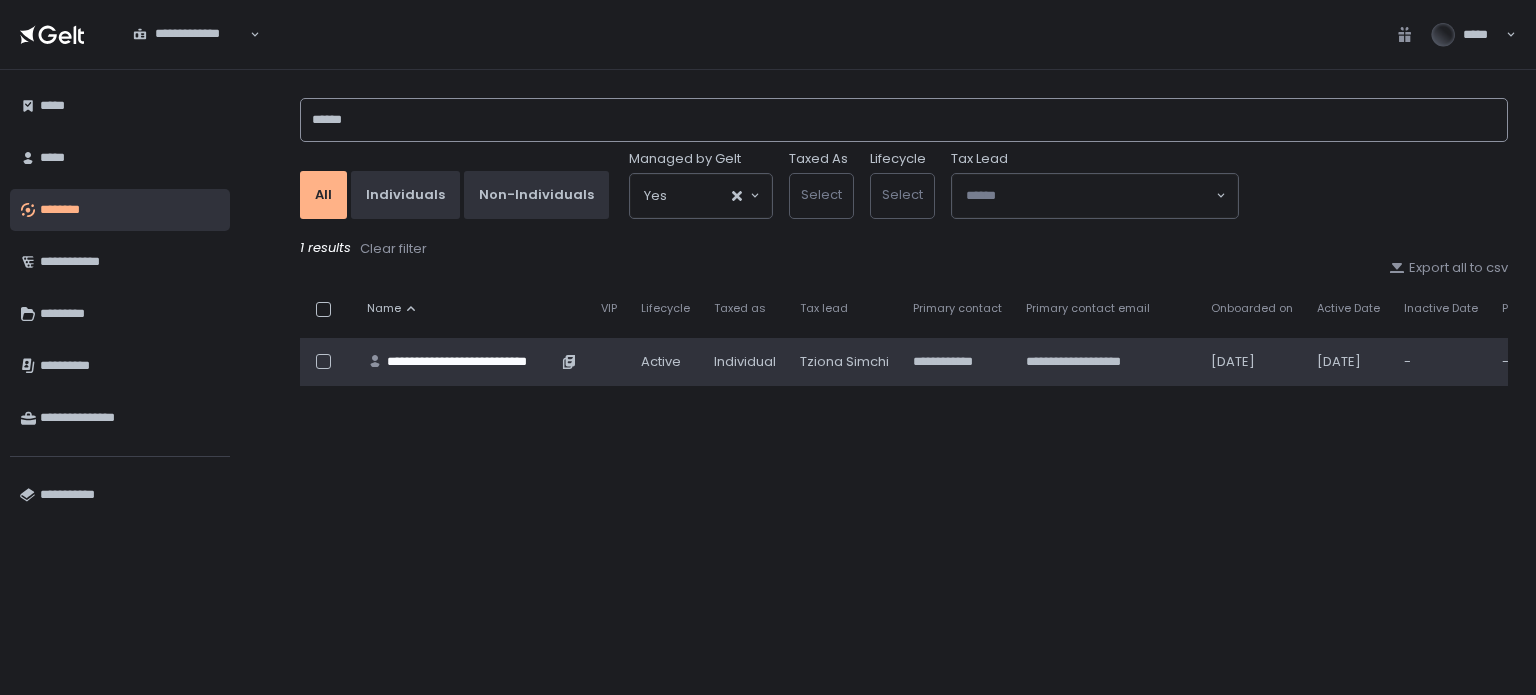 type on "******" 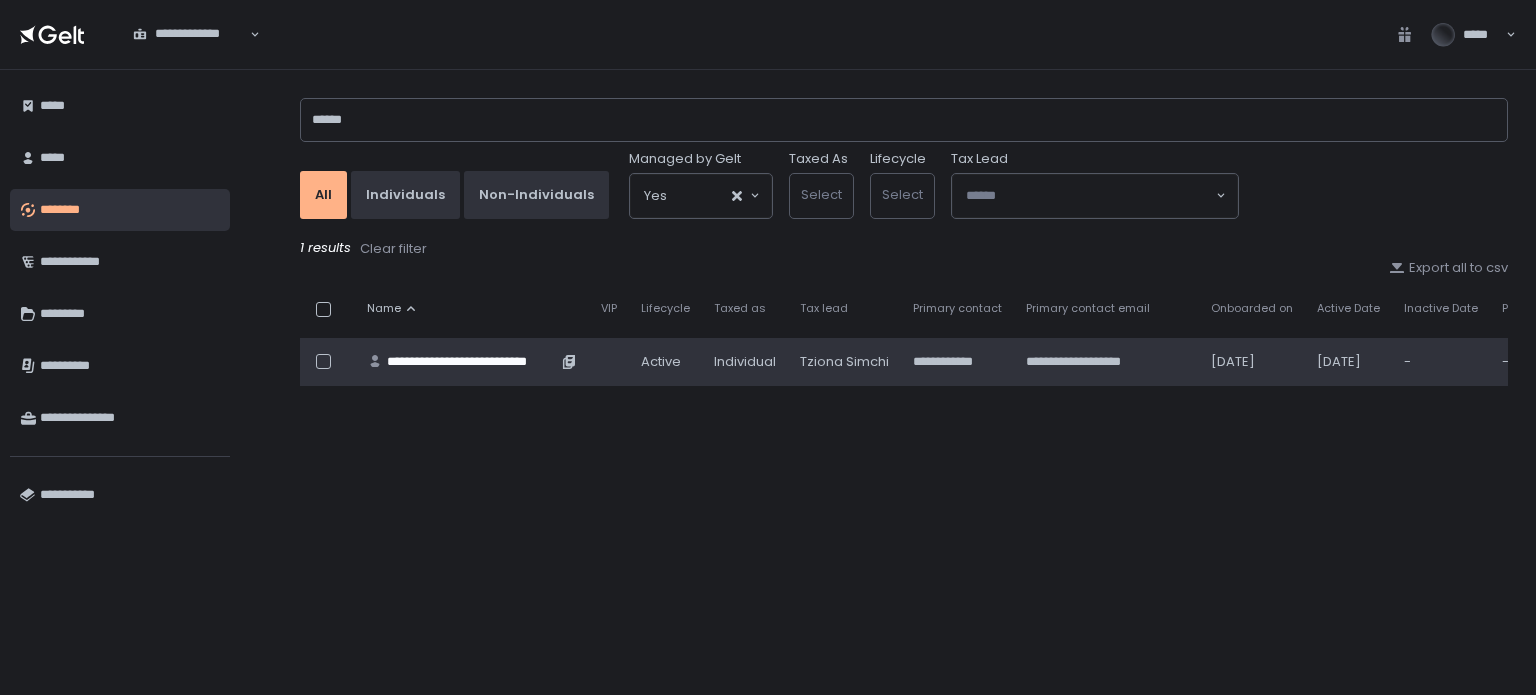 click on "**********" at bounding box center [472, 362] 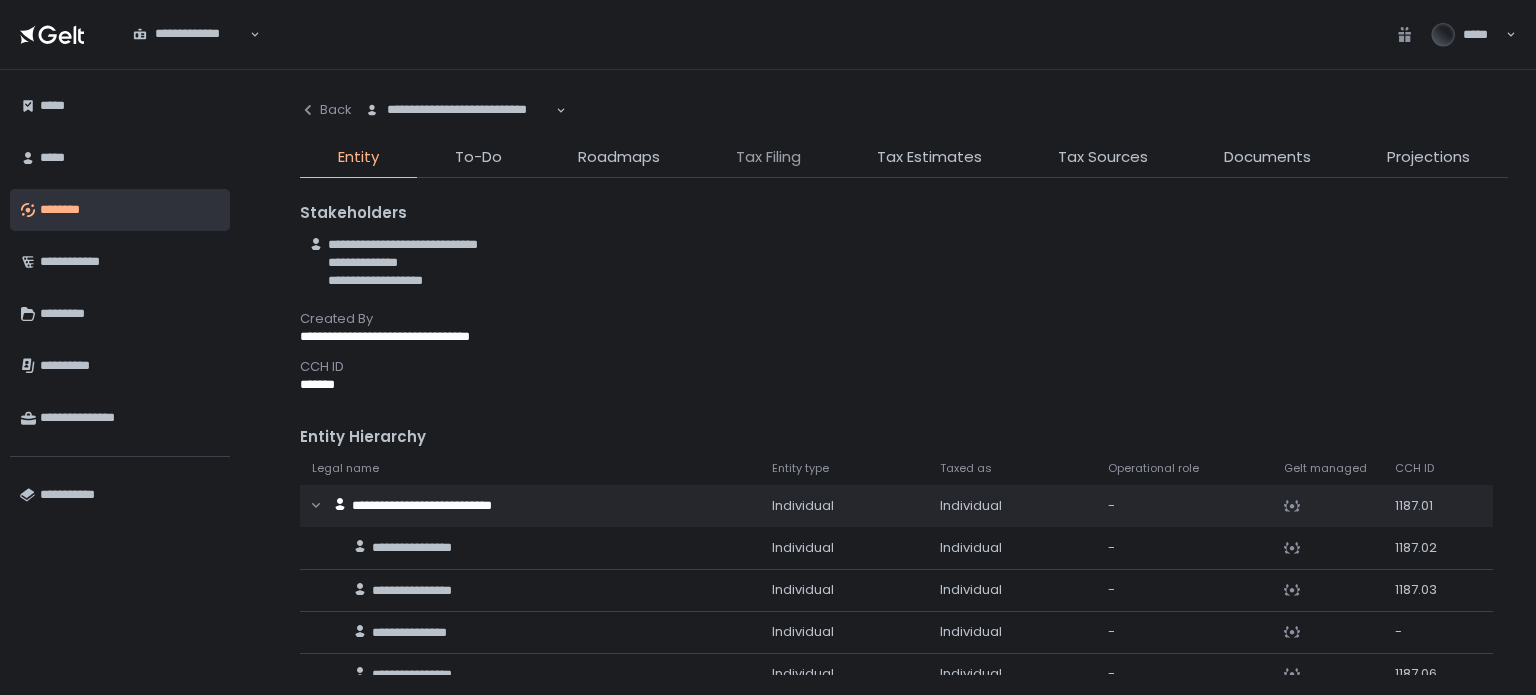 click on "Tax Filing" at bounding box center (768, 157) 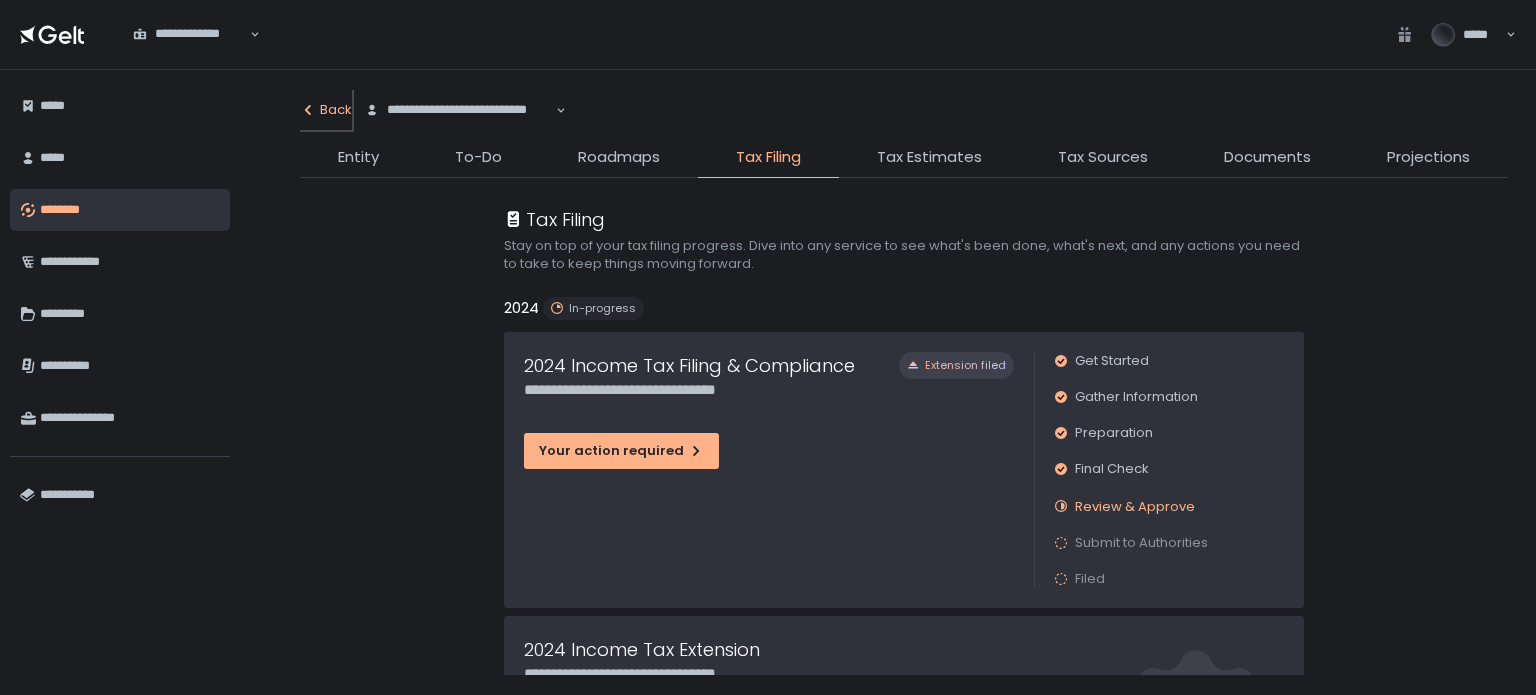 click on "Back" 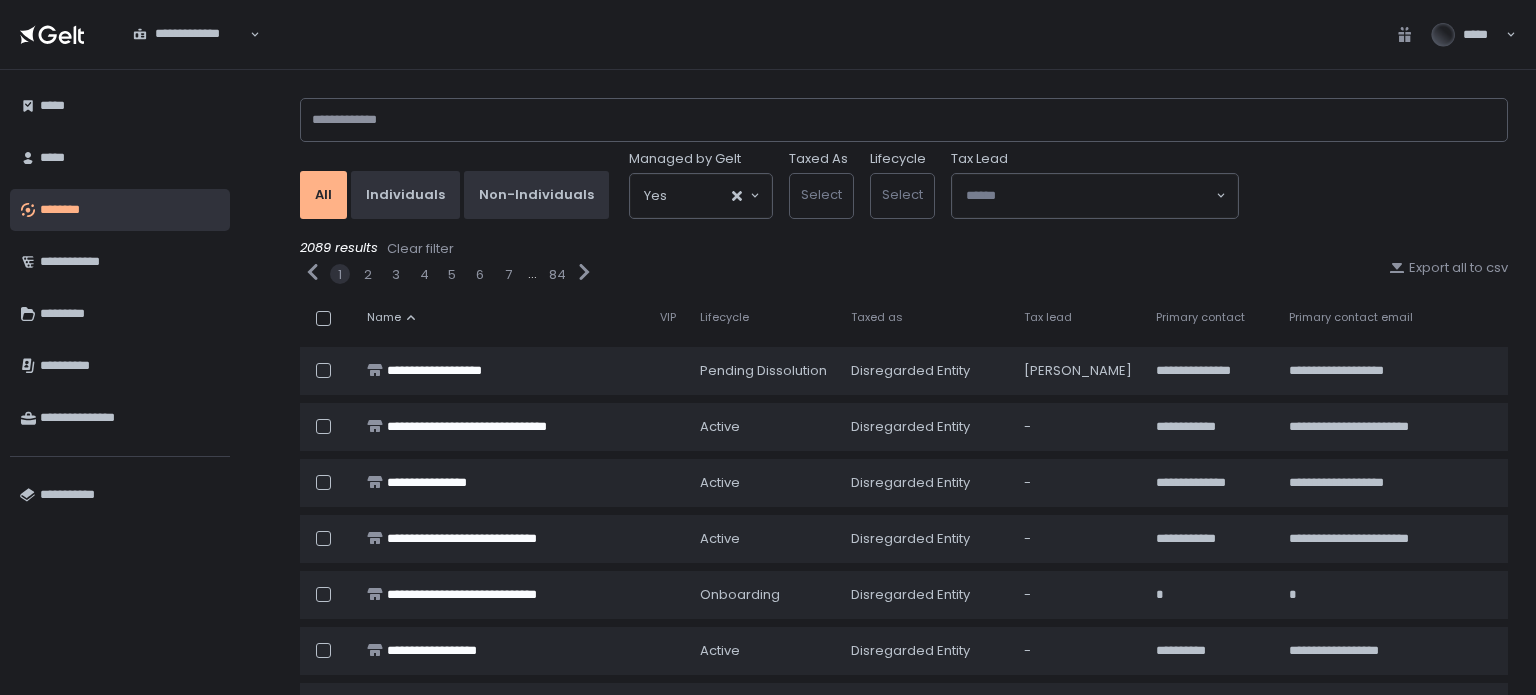 click on "**********" at bounding box center [904, 382] 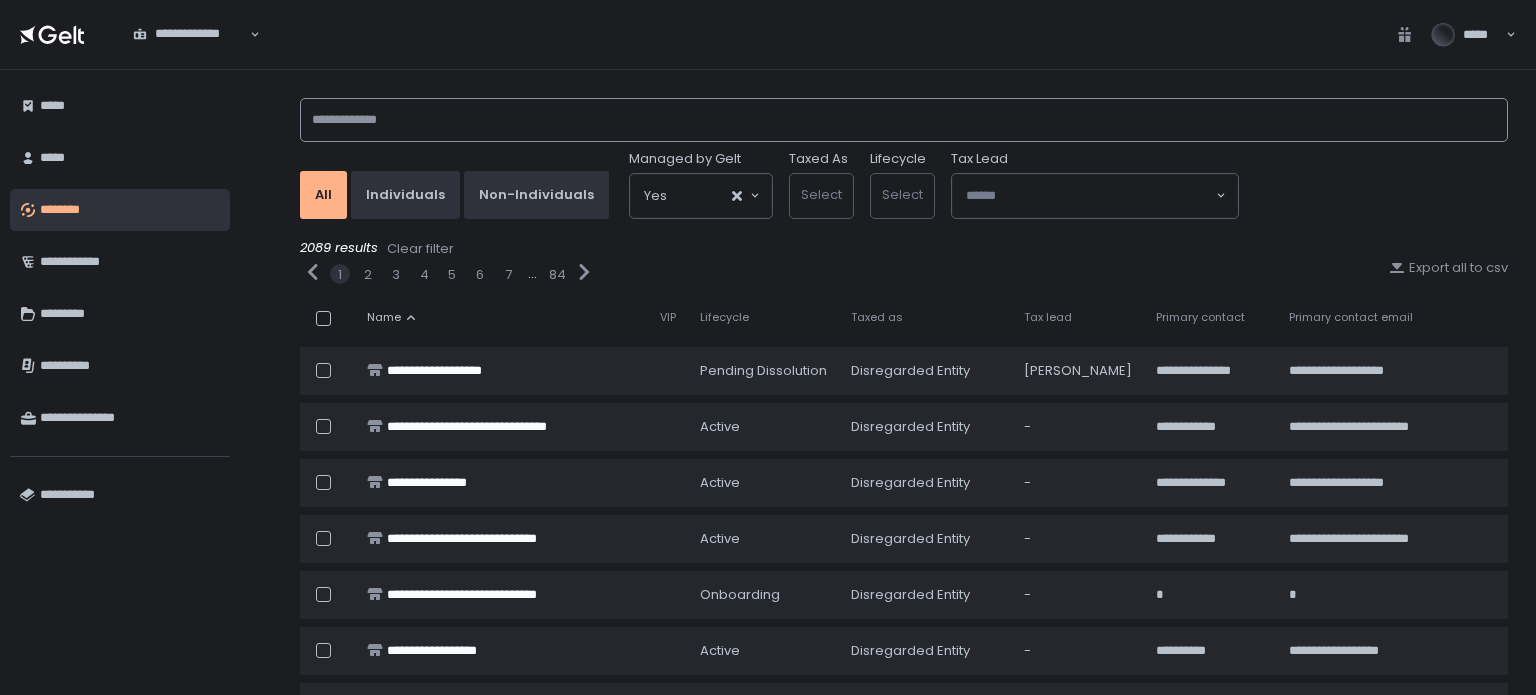 click 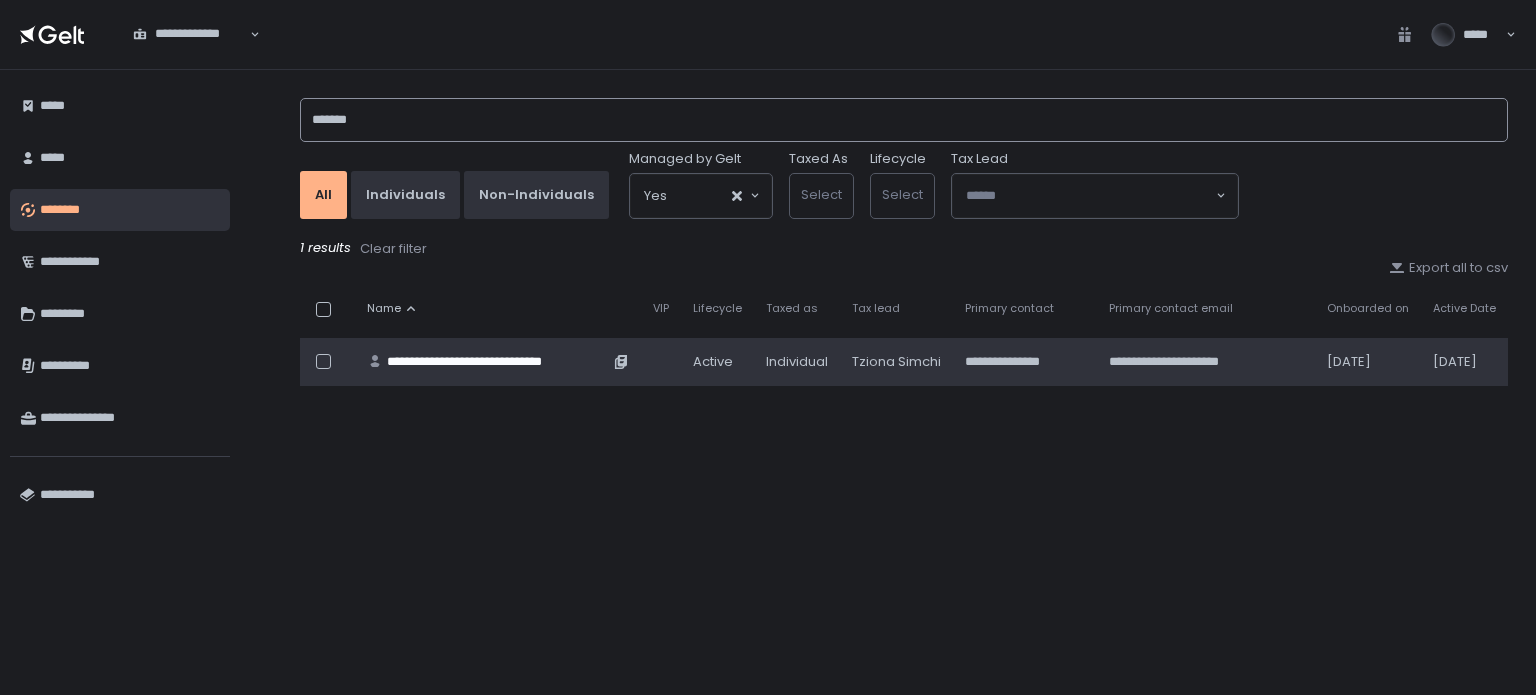 type on "*******" 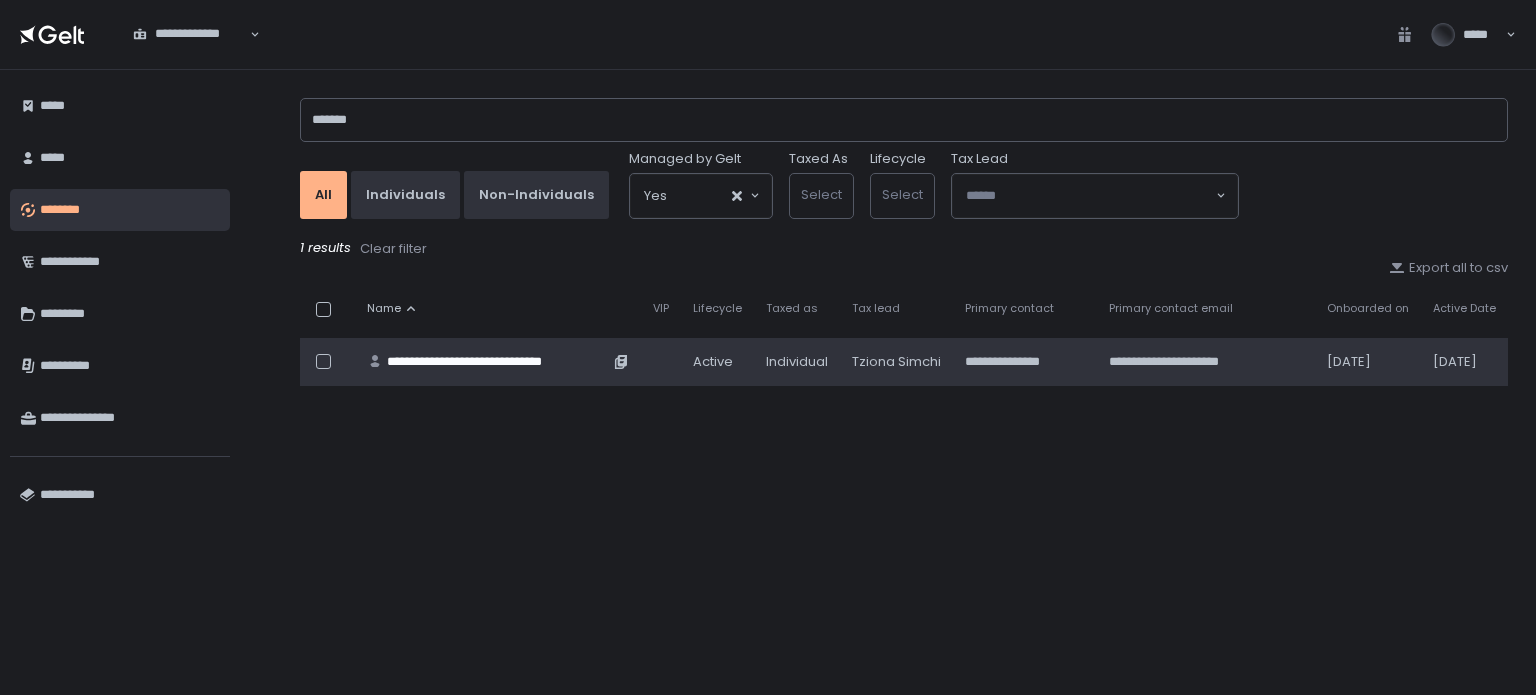 click on "**********" at bounding box center [498, 362] 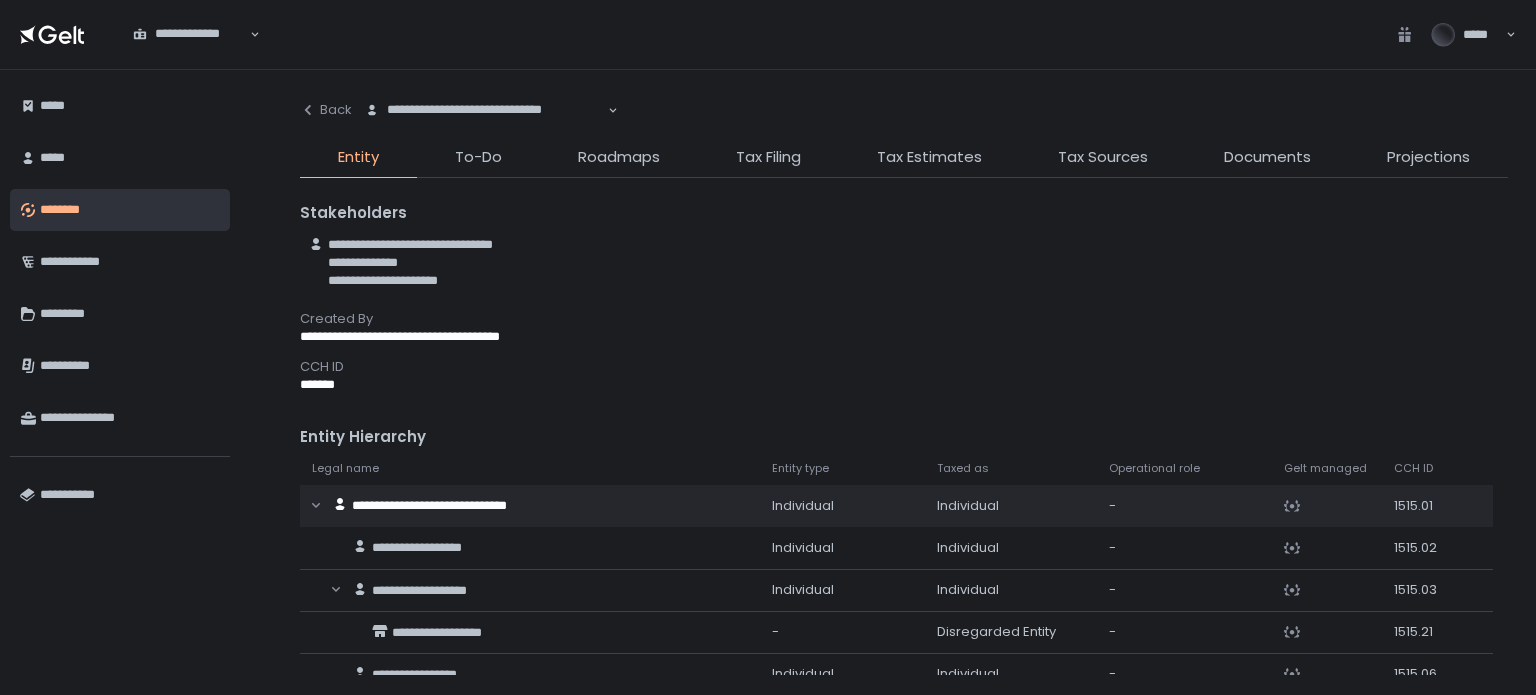 click on "Tax Filing" at bounding box center [768, 157] 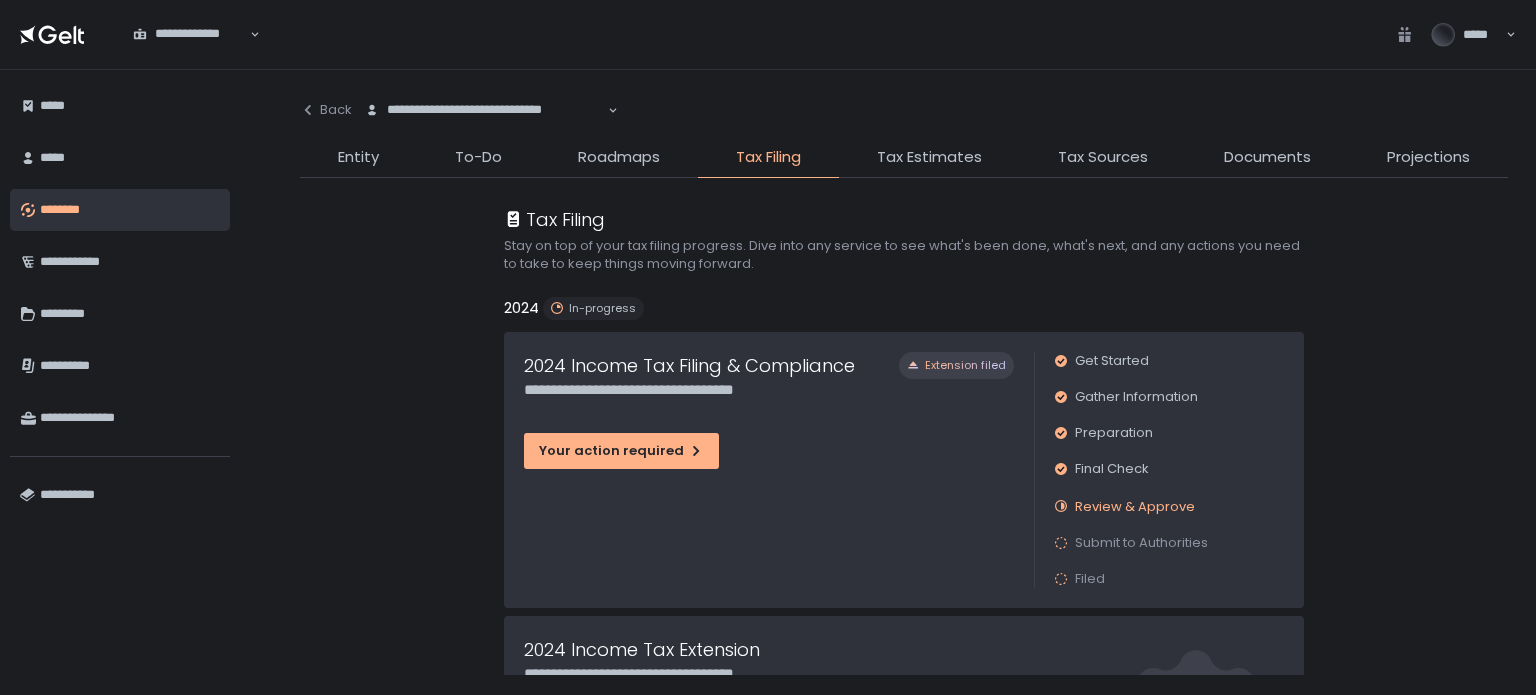 click on "**********" at bounding box center [904, 382] 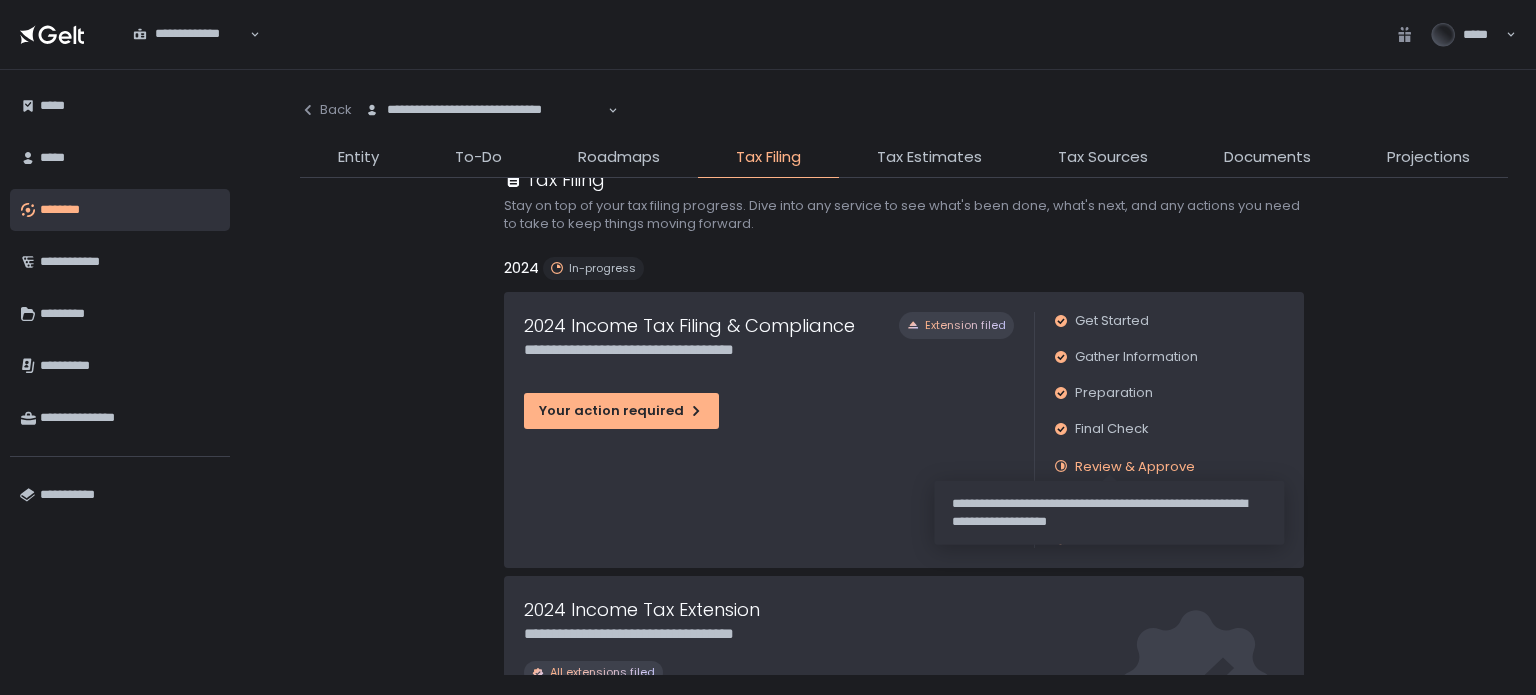 scroll, scrollTop: 100, scrollLeft: 0, axis: vertical 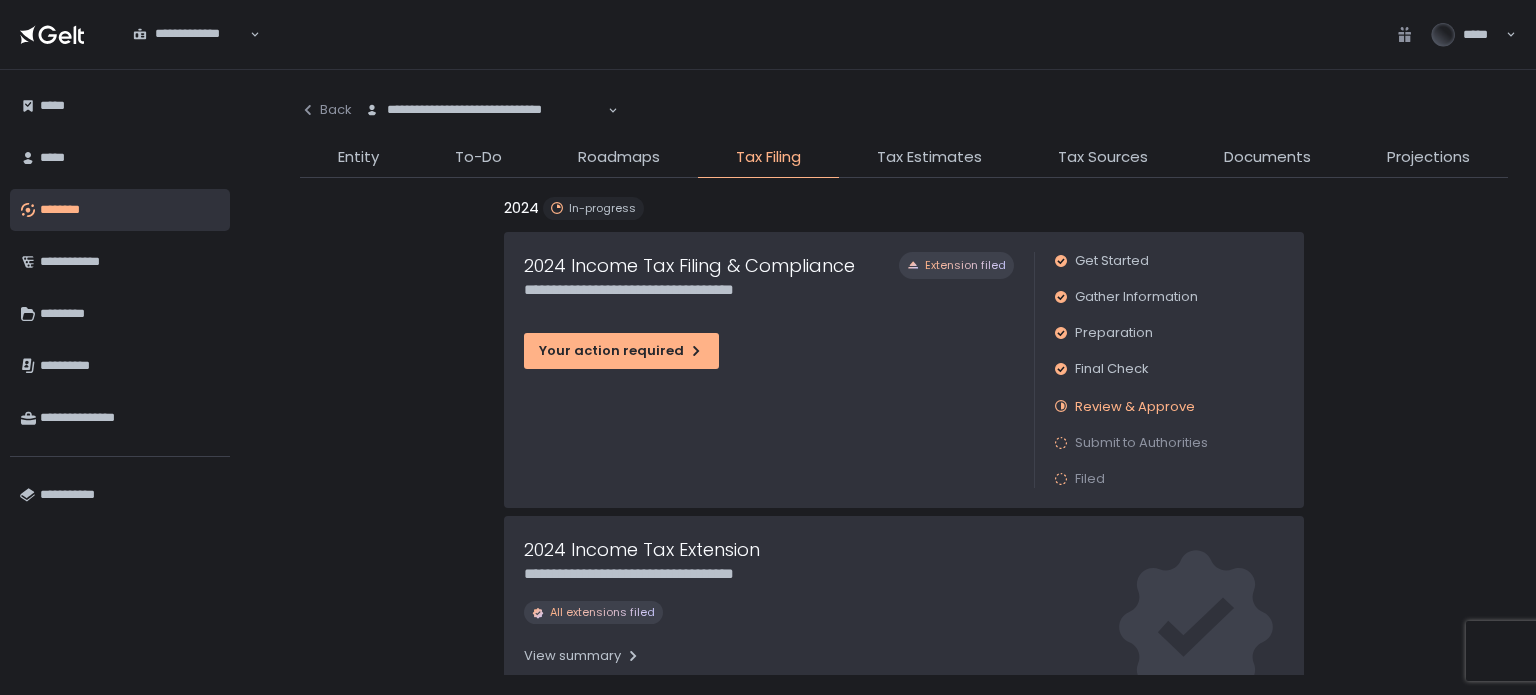click on "**********" 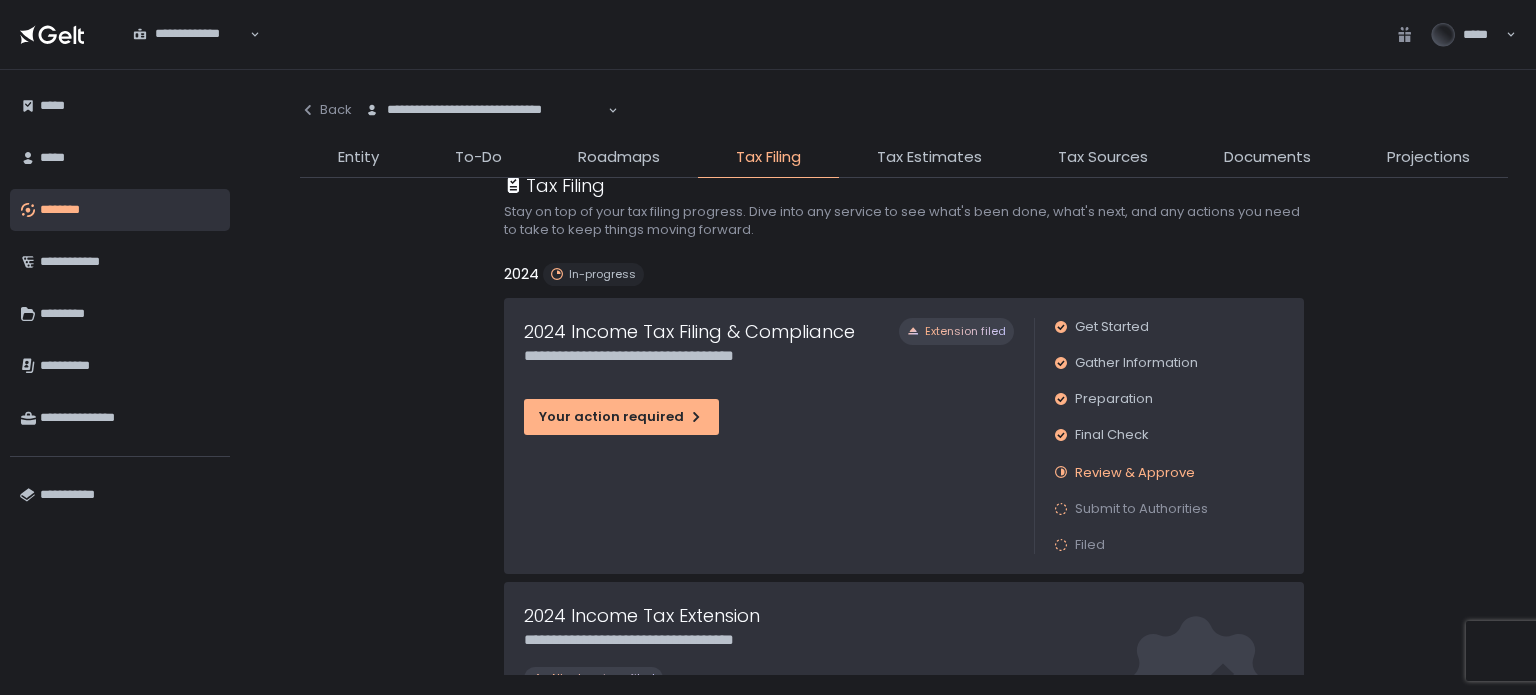 scroll, scrollTop: 0, scrollLeft: 0, axis: both 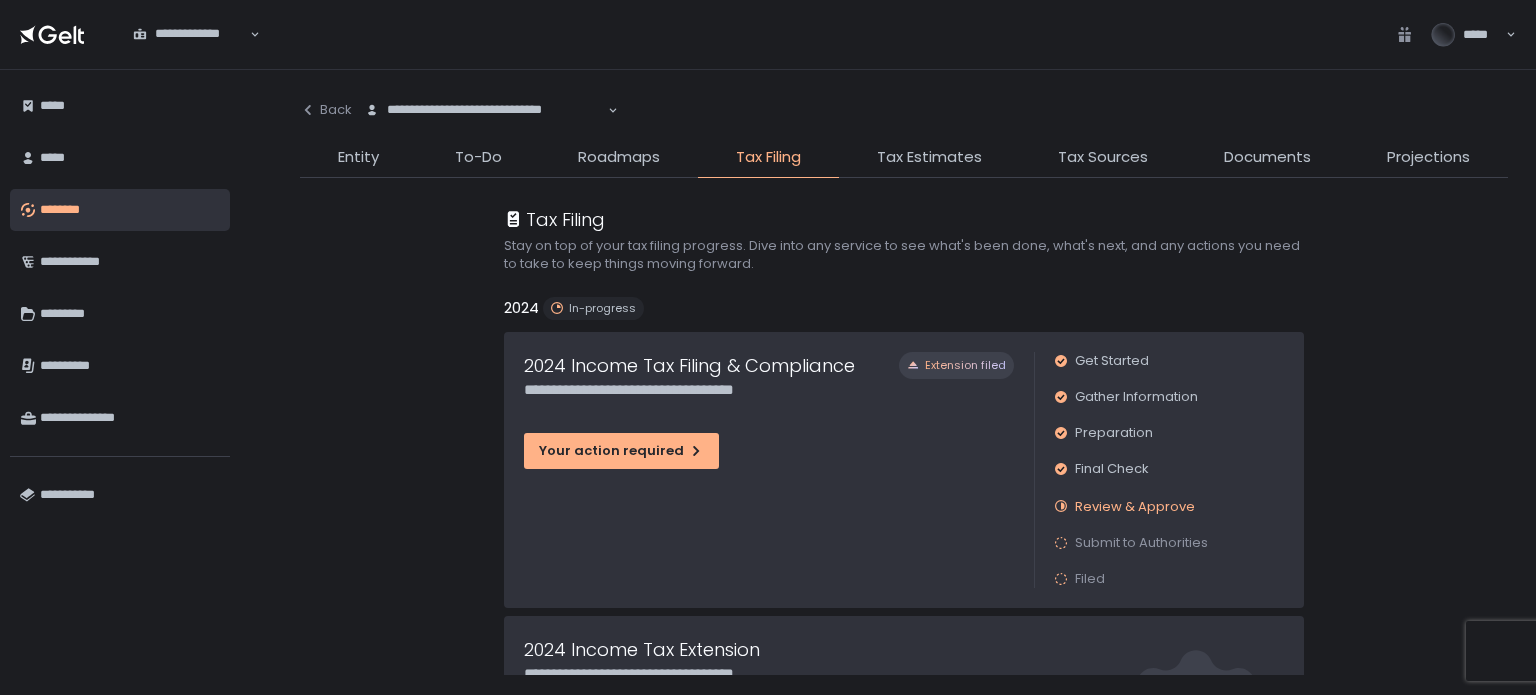 click on "**********" 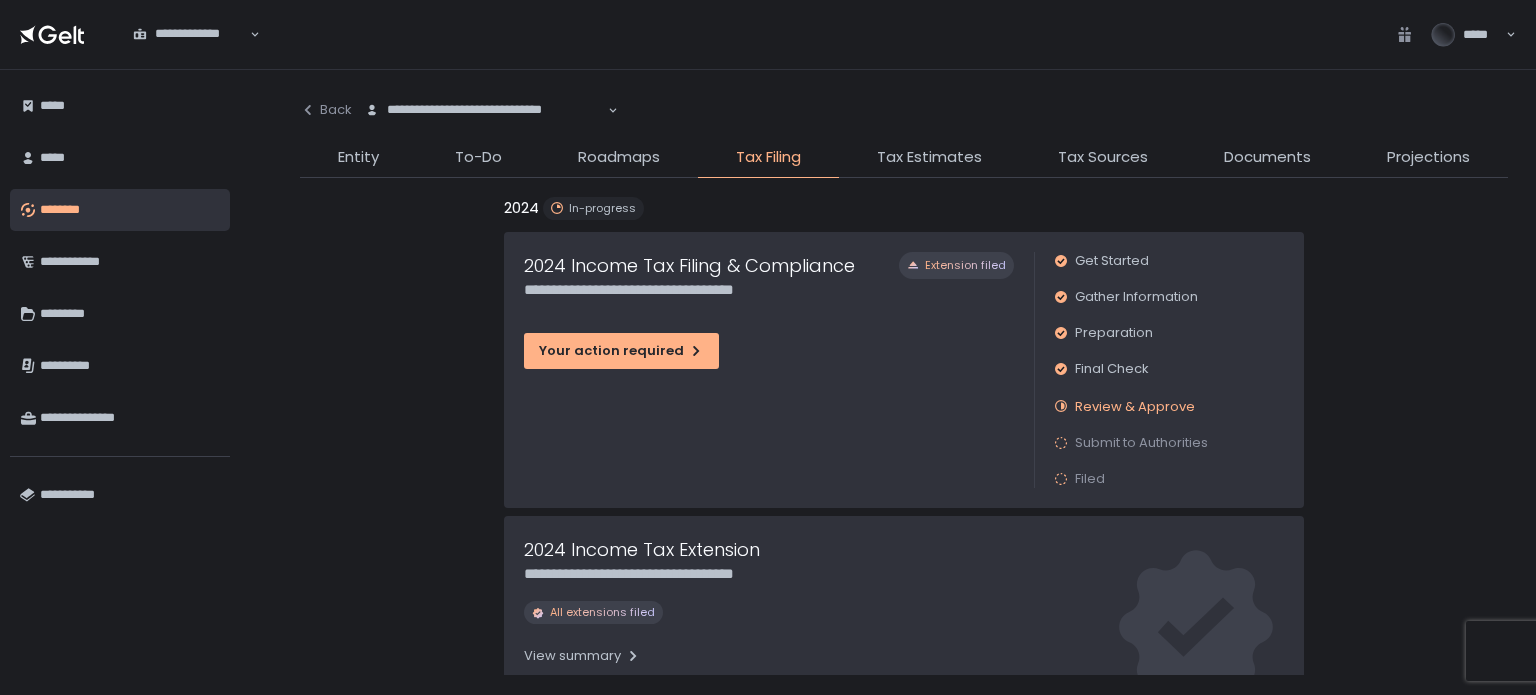 scroll, scrollTop: 0, scrollLeft: 0, axis: both 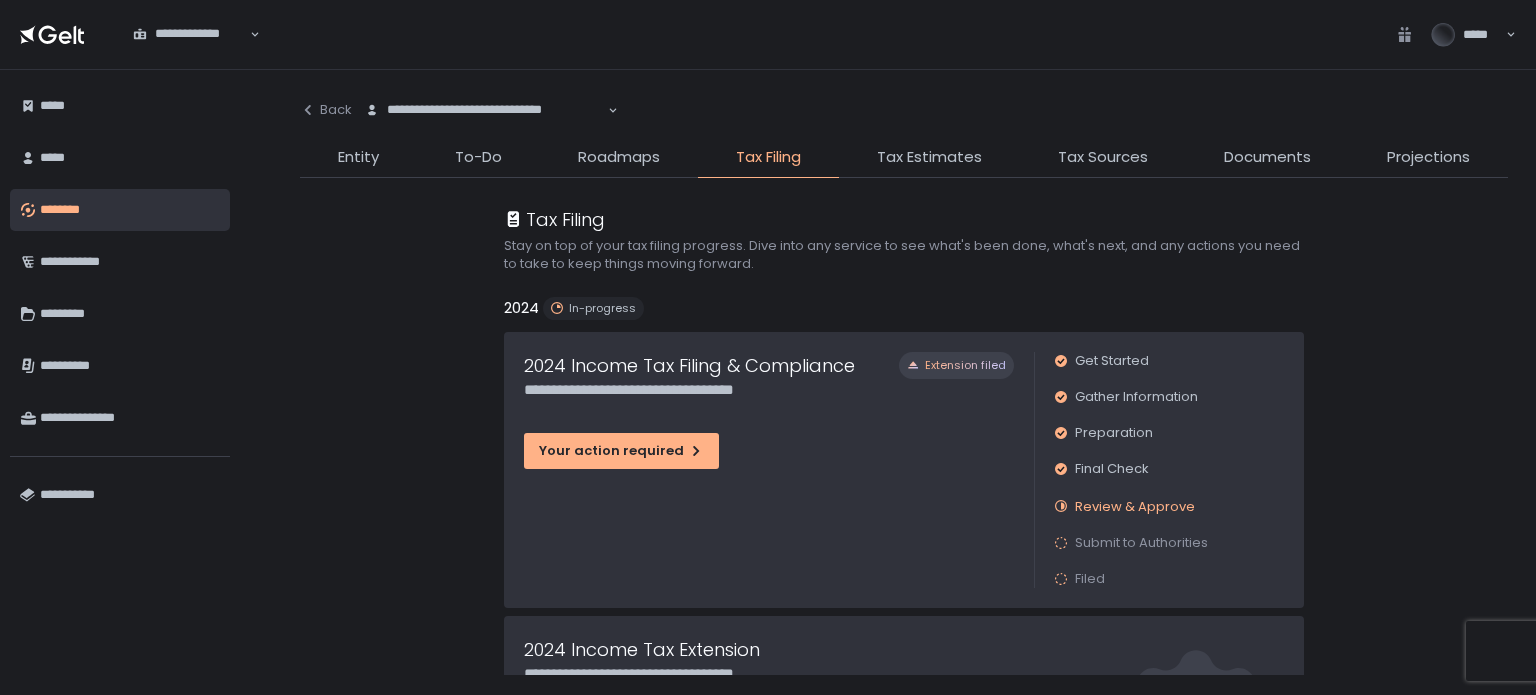 click on "**********" at bounding box center [120, 382] 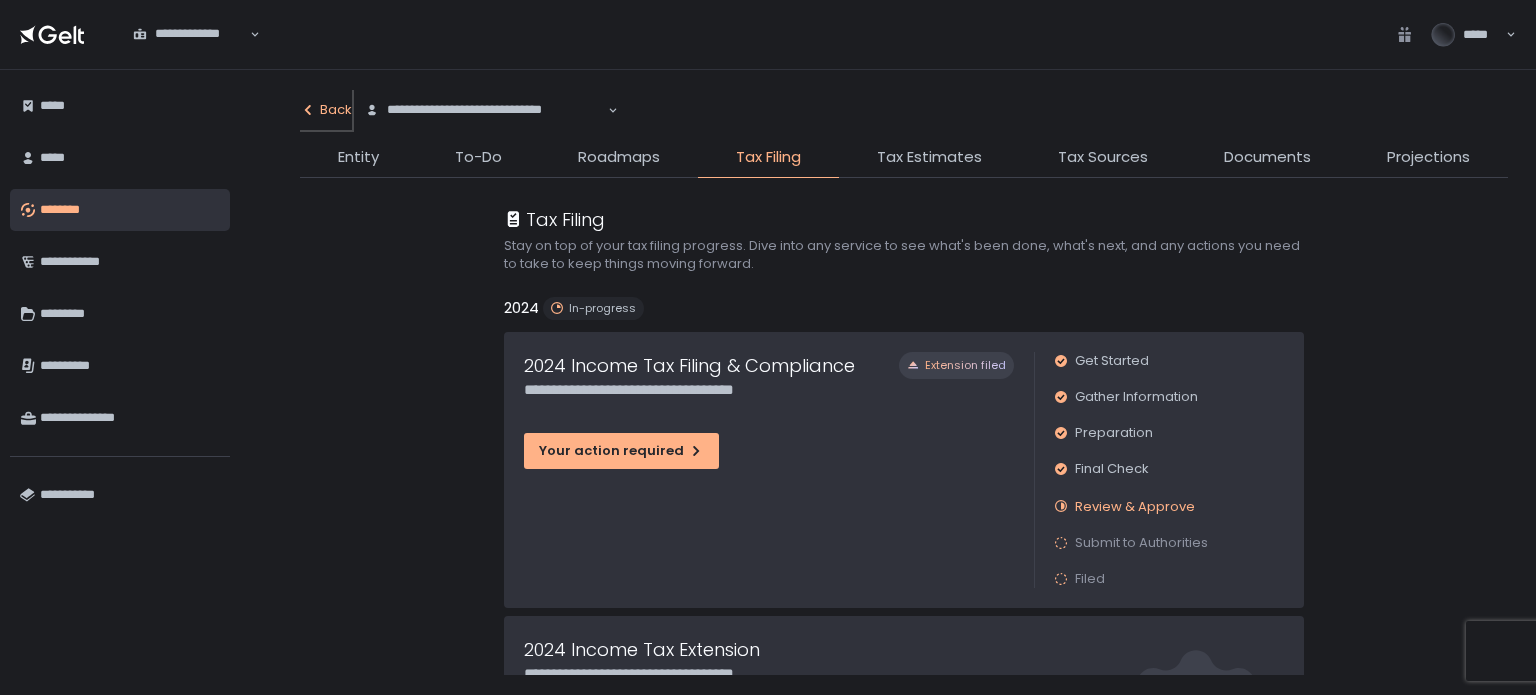 click on "Back" 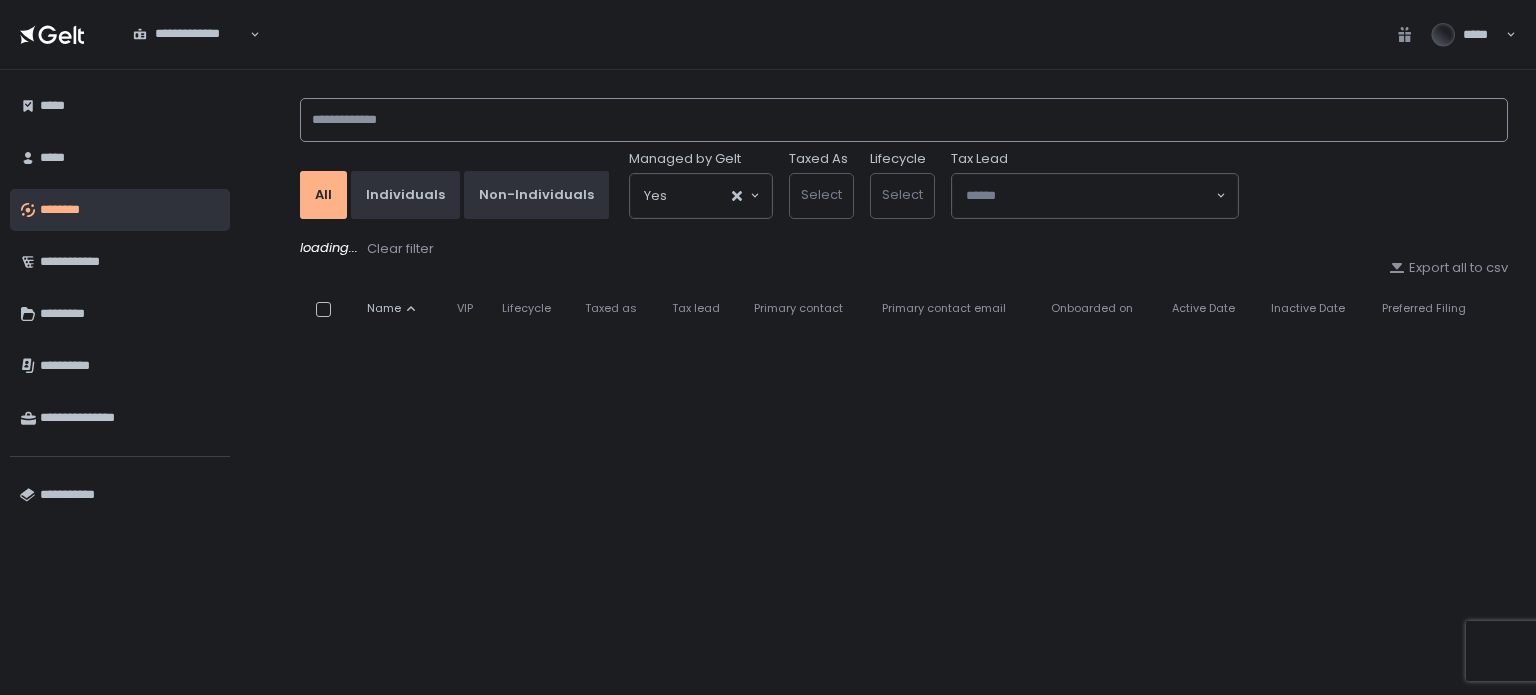 click 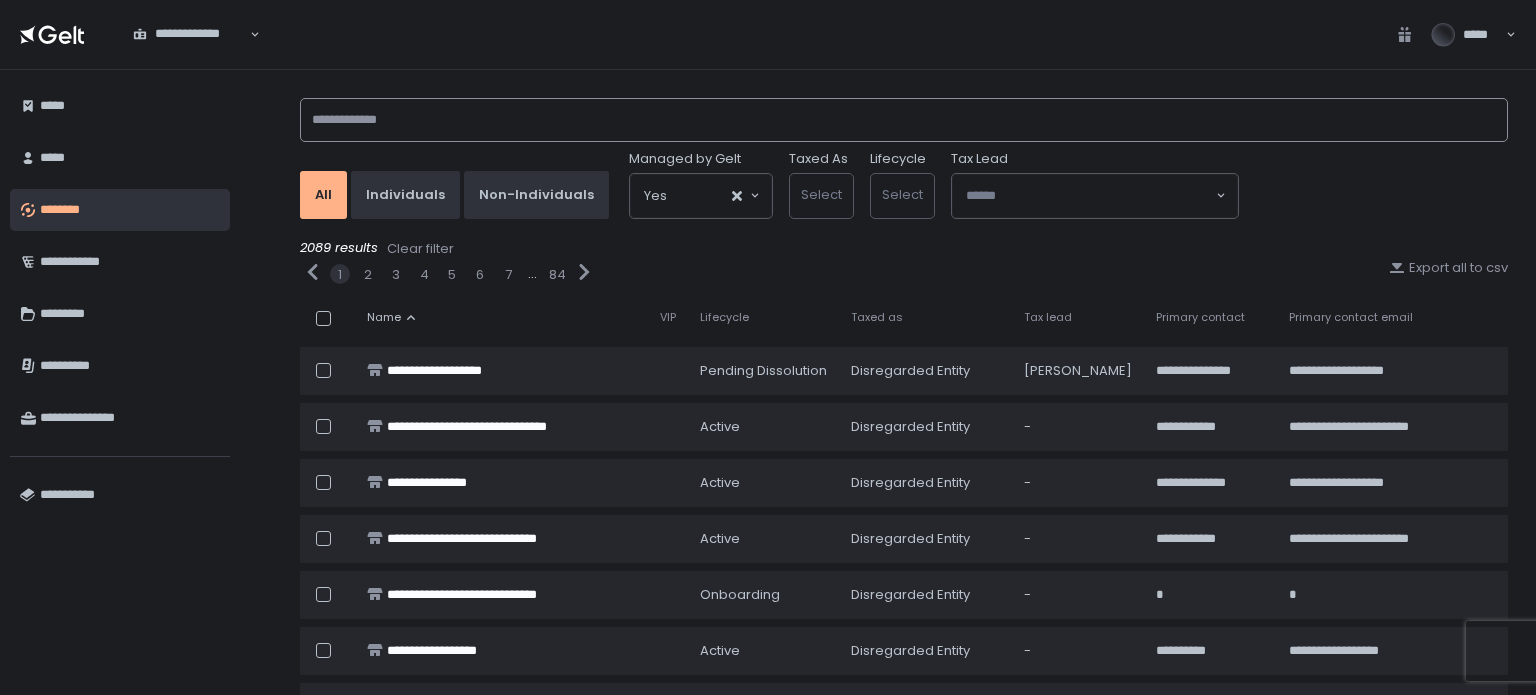 click 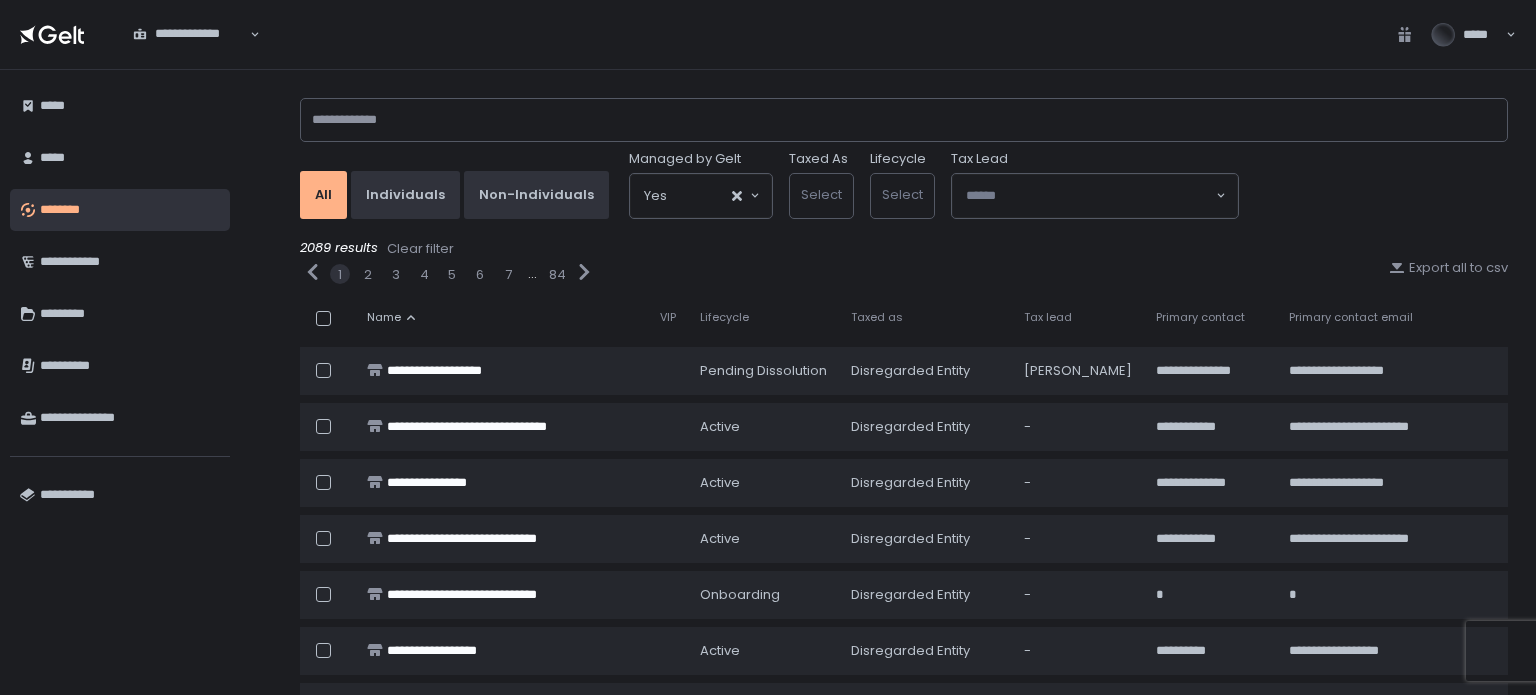 click on "1 2 3 4 5 6 7  ...  84 Export all to csv" at bounding box center [904, 274] 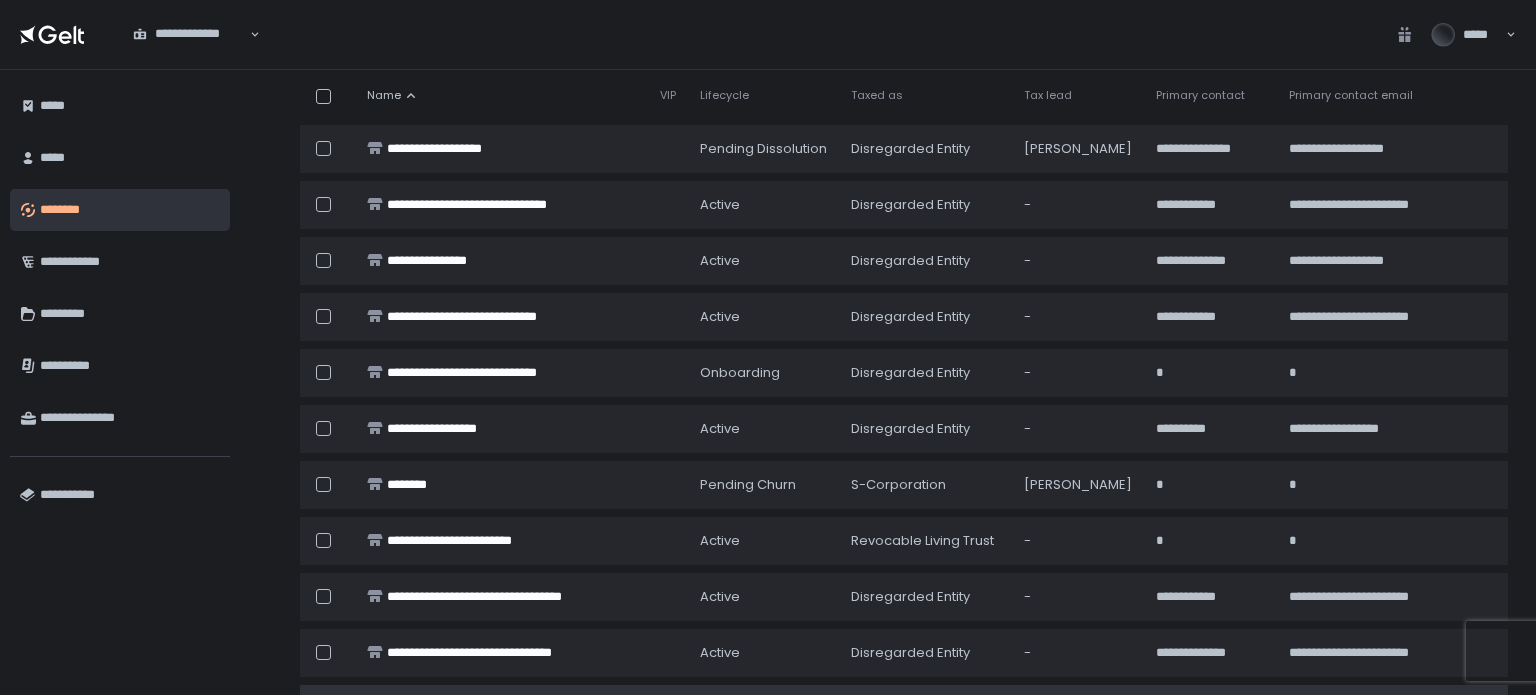 scroll, scrollTop: 0, scrollLeft: 0, axis: both 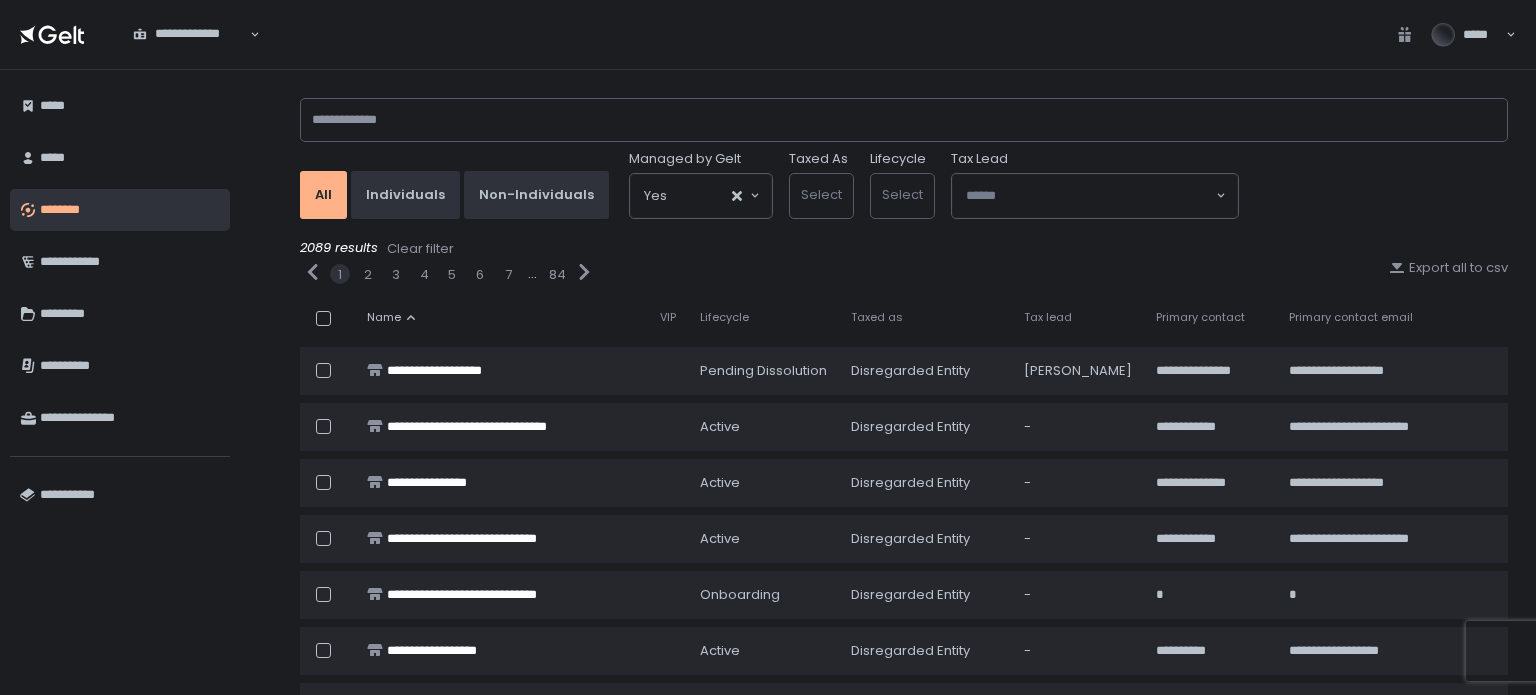 click on "2089 results  Clear filter" at bounding box center (904, 249) 